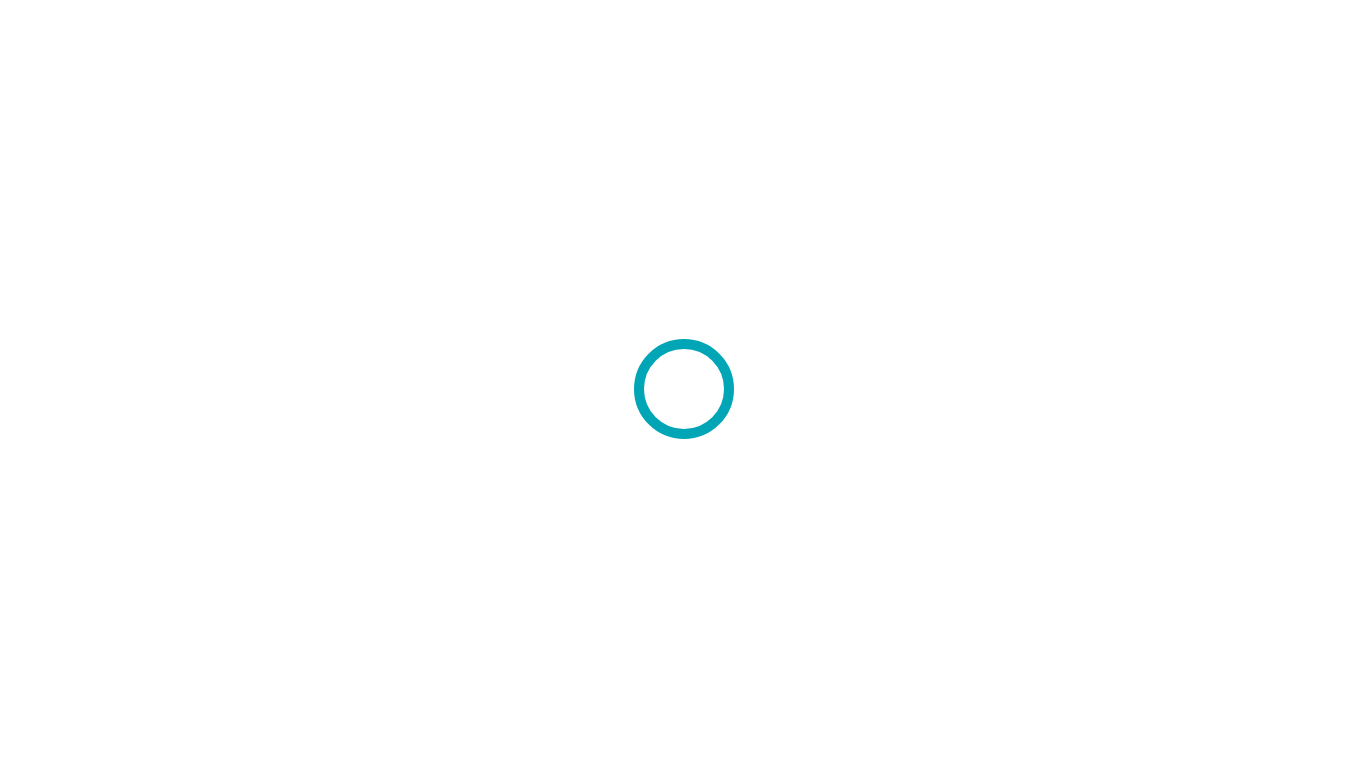 scroll, scrollTop: 0, scrollLeft: 0, axis: both 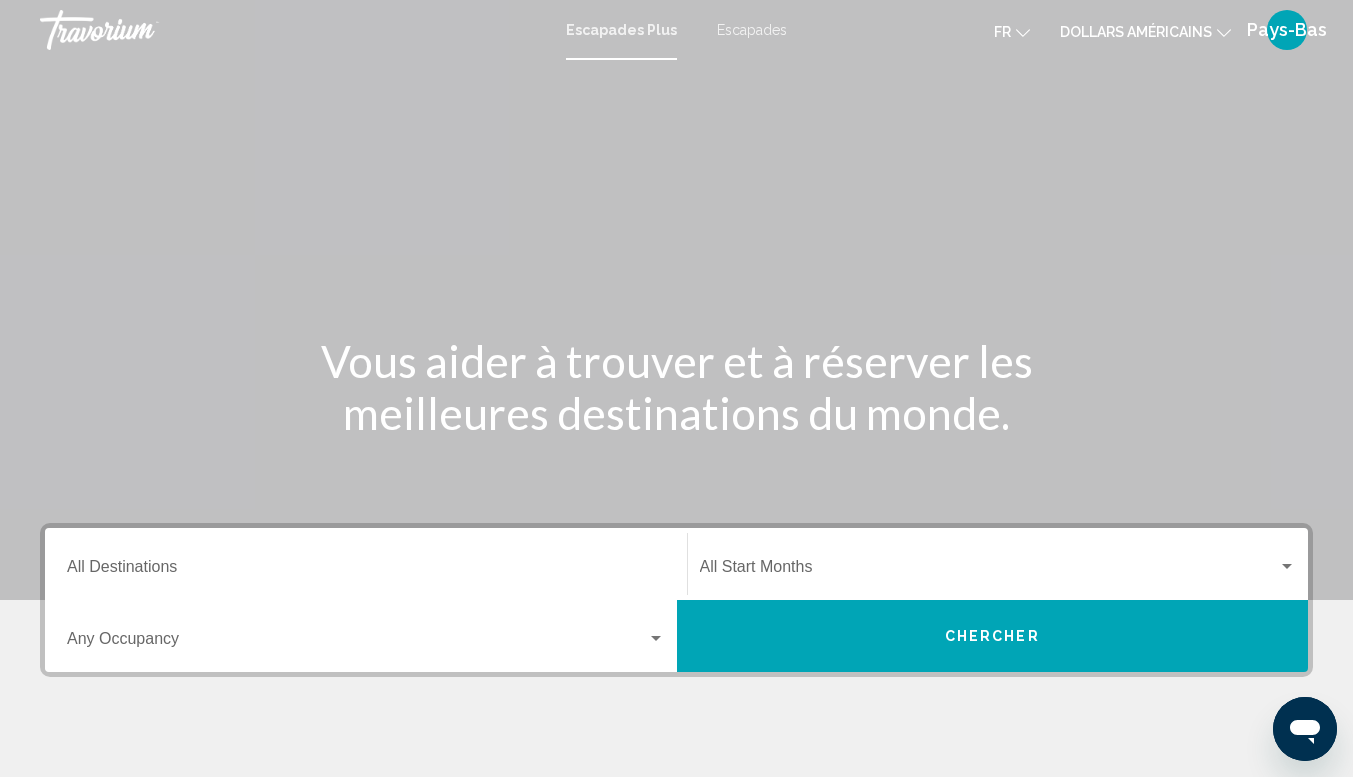 click on "Destination All Destinations" at bounding box center (366, 571) 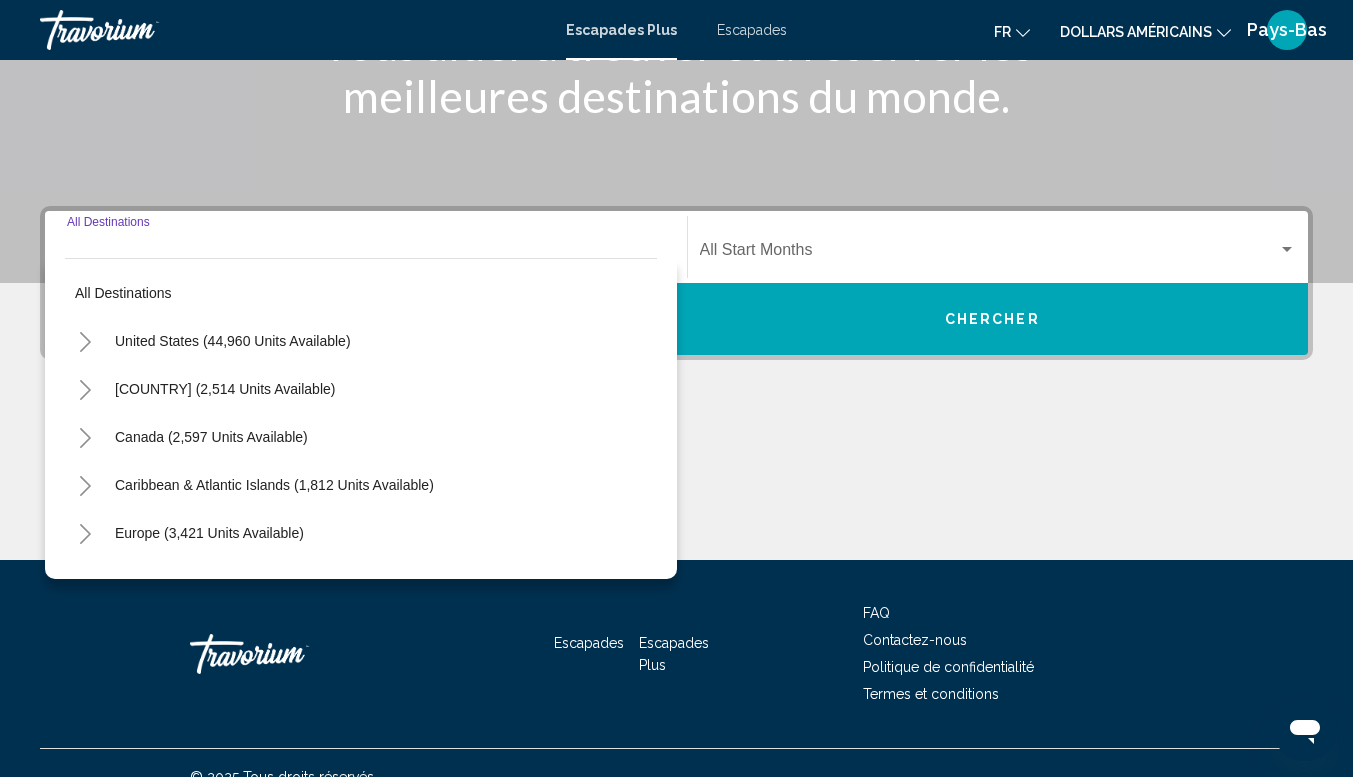 scroll, scrollTop: 345, scrollLeft: 0, axis: vertical 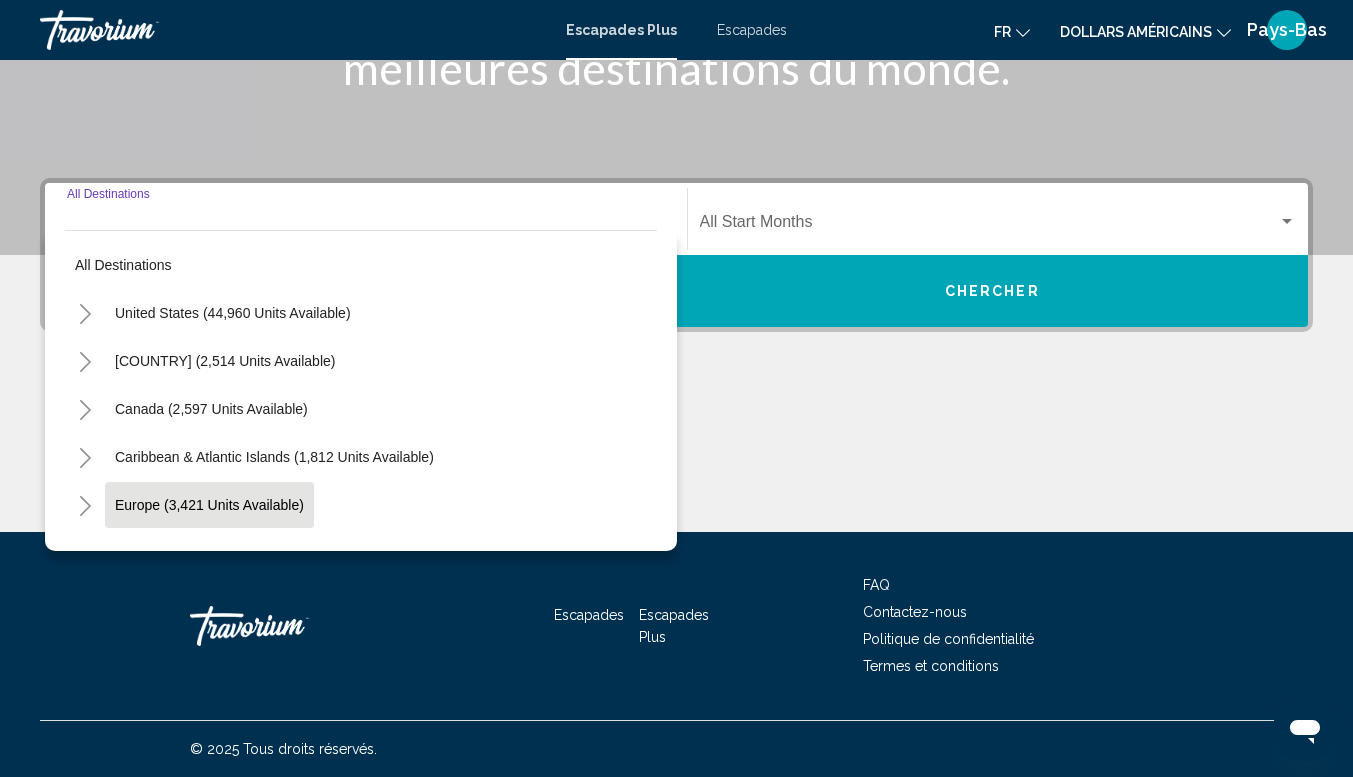 click on "Europe (3,421 units available)" at bounding box center (208, 553) 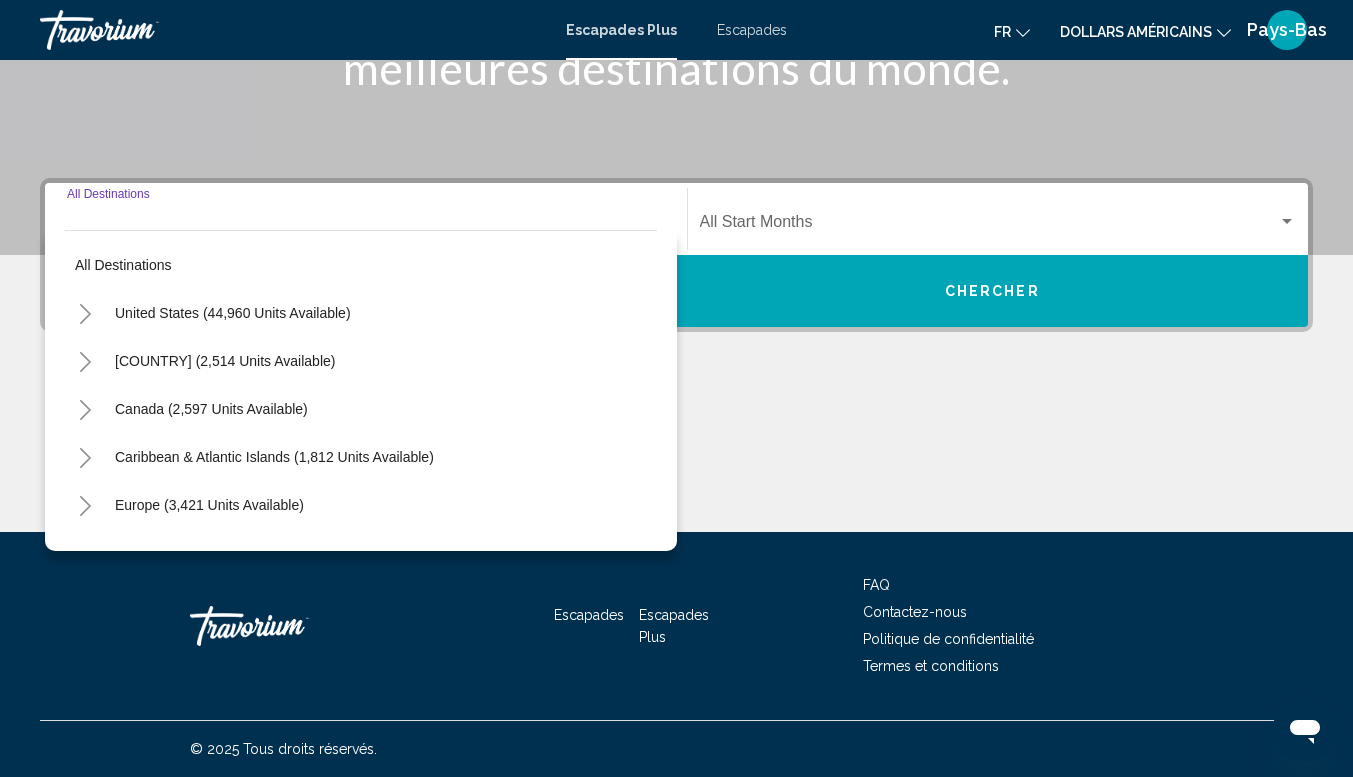 type on "**********" 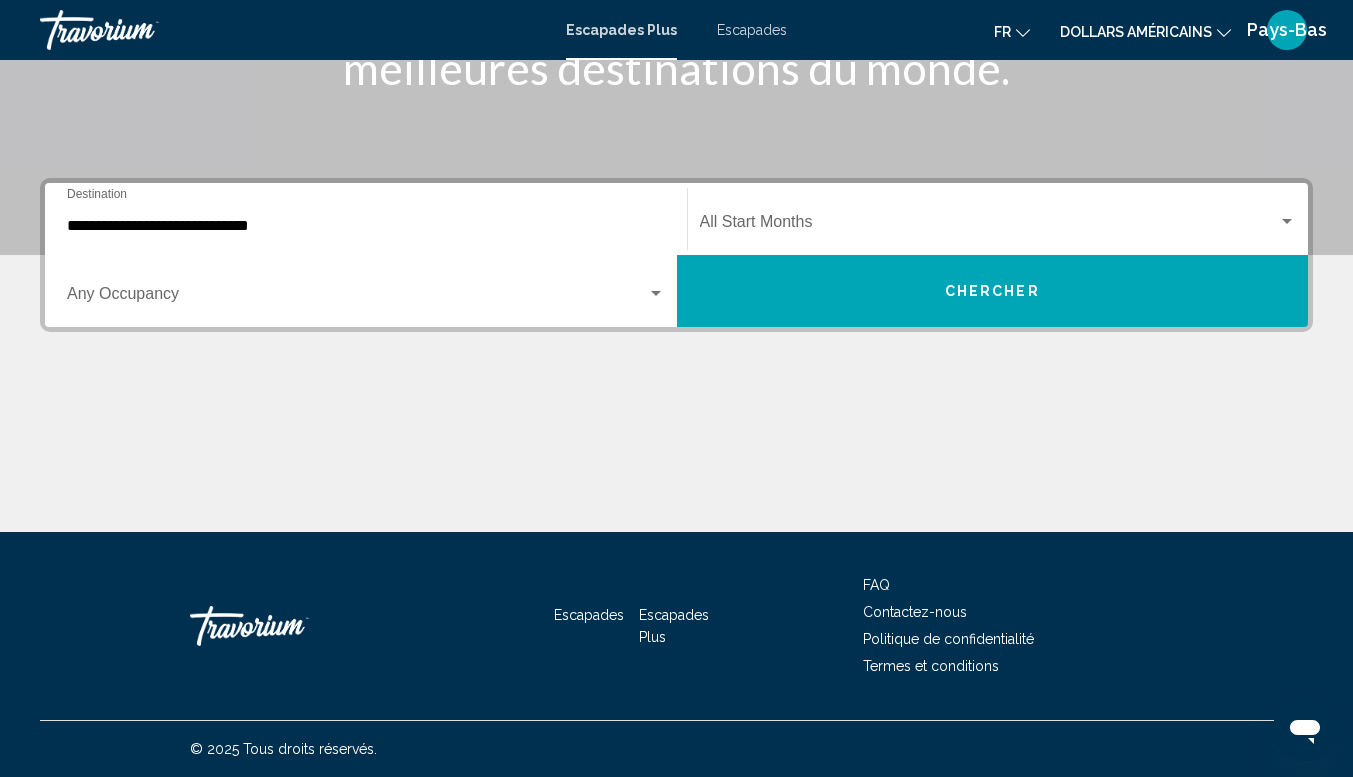 click on "Occupancy Any Occupancy" at bounding box center [366, 291] 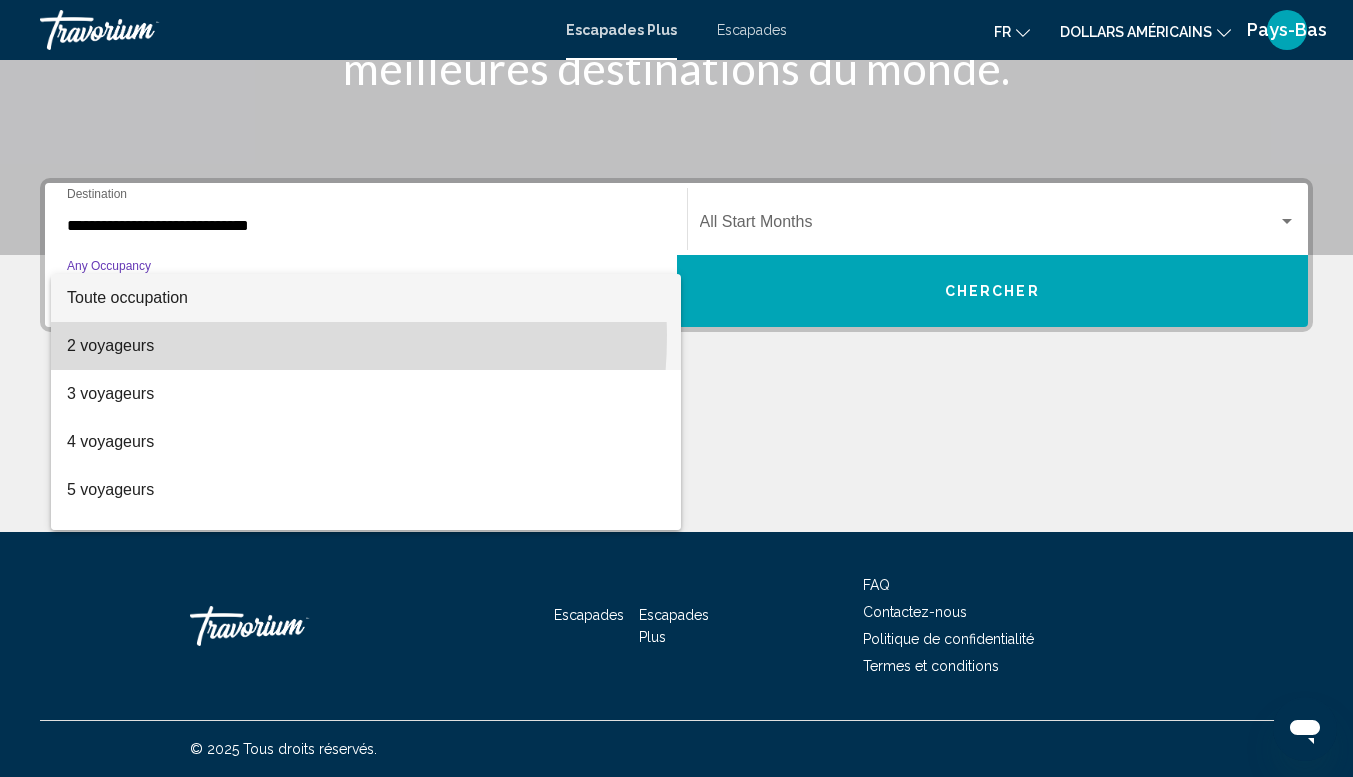 click on "2 voyageurs" at bounding box center [366, 346] 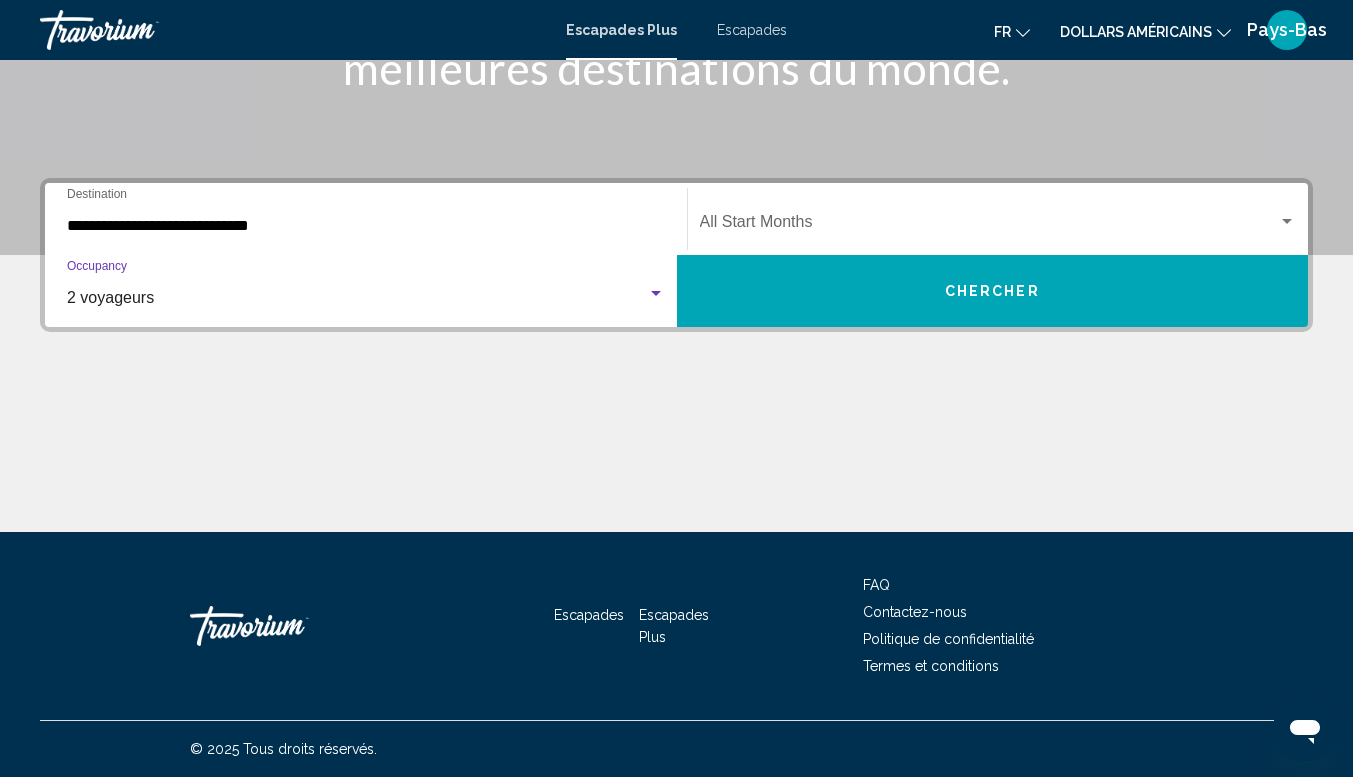 click on "Chercher" at bounding box center (993, 291) 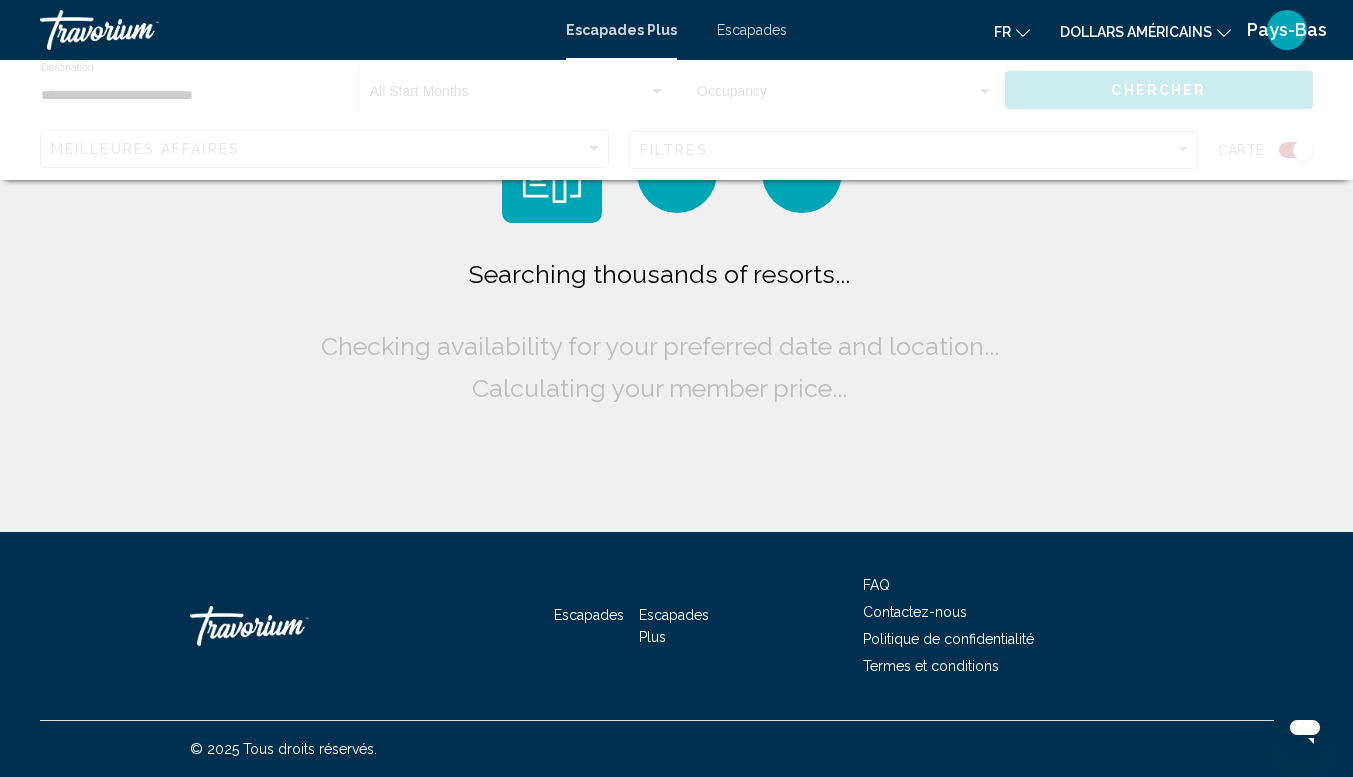 scroll, scrollTop: 0, scrollLeft: 0, axis: both 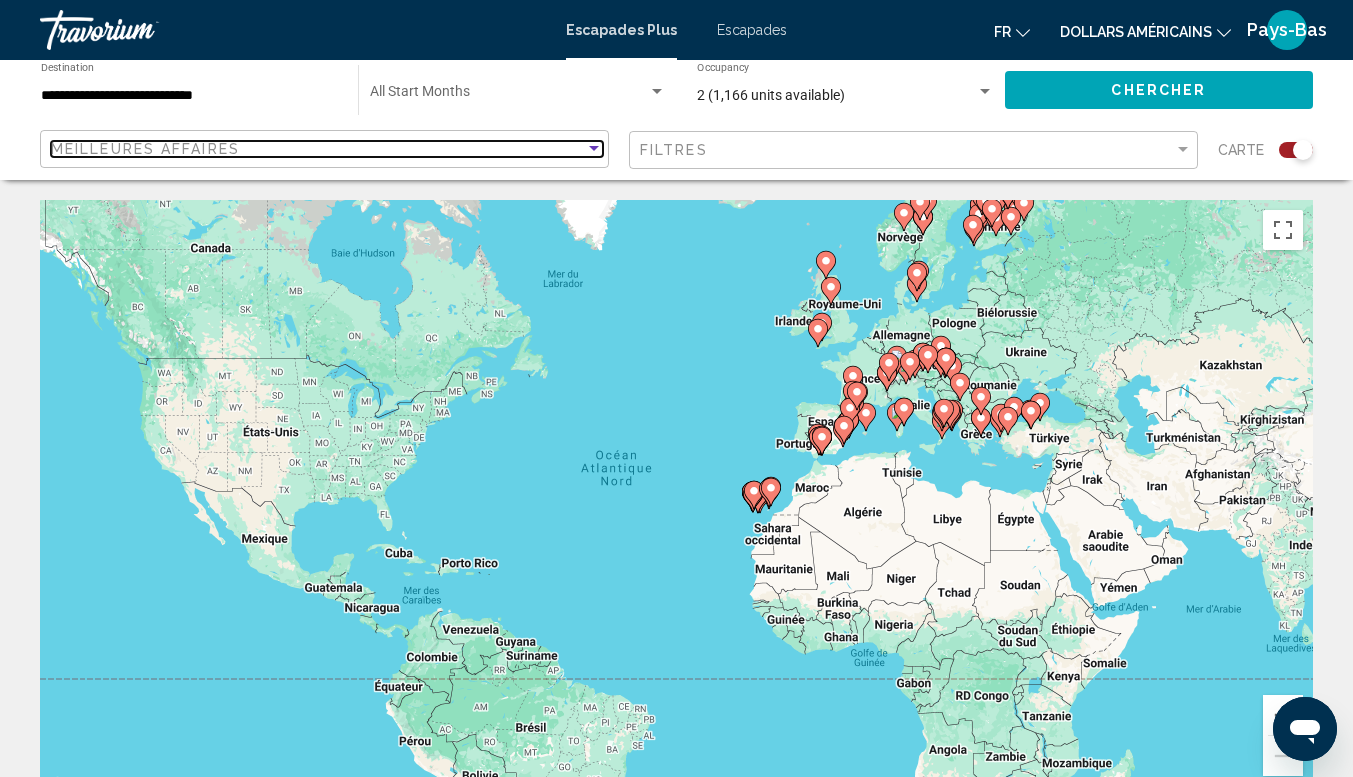 click on "Meilleures affaires" at bounding box center [318, 149] 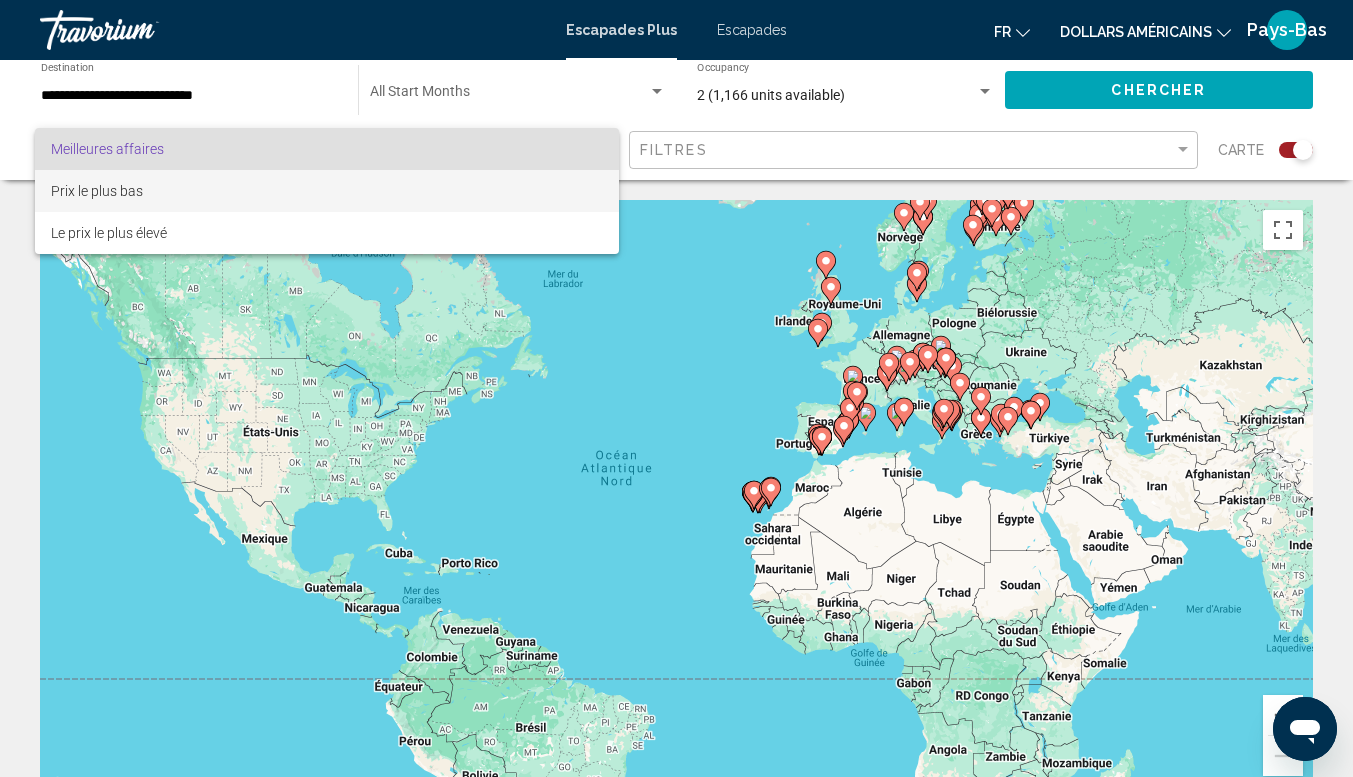 click on "Prix le plus bas" at bounding box center [327, 191] 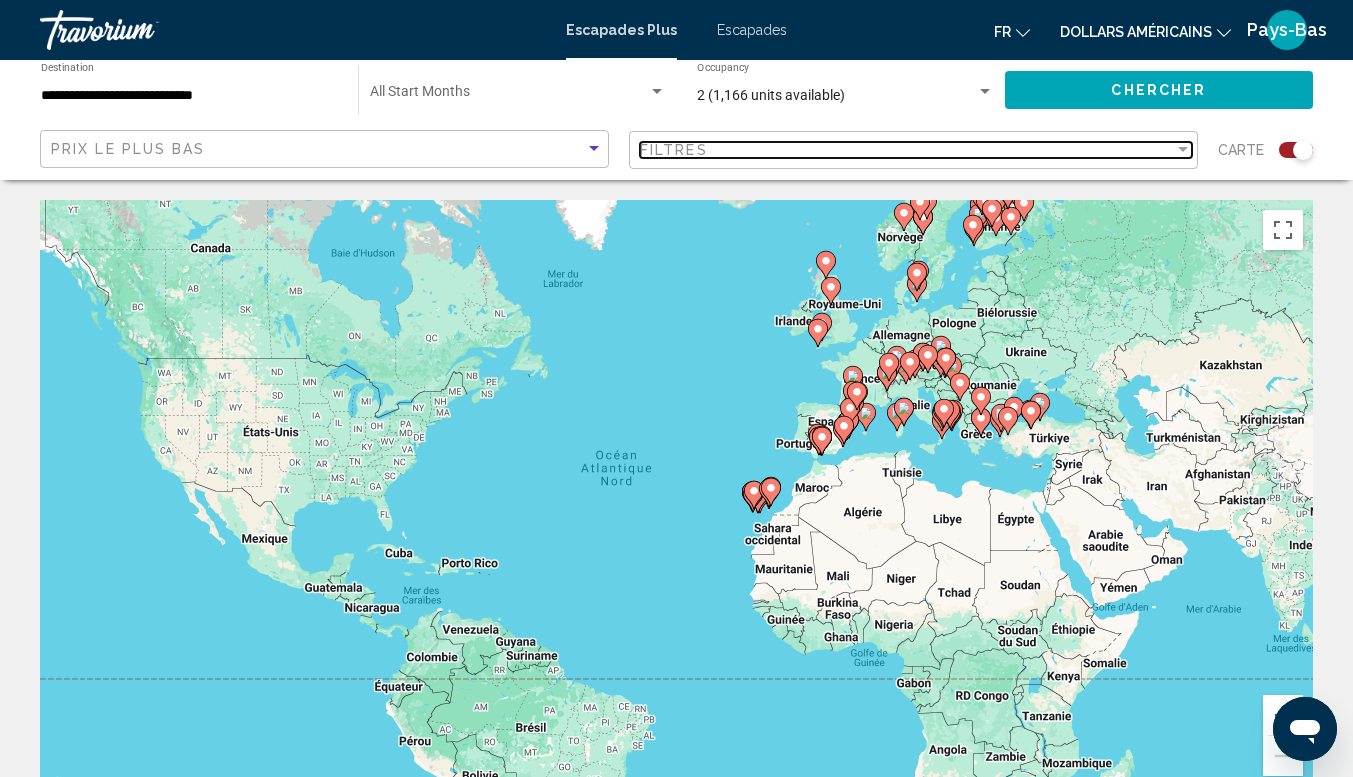 click on "Filtres" at bounding box center (907, 150) 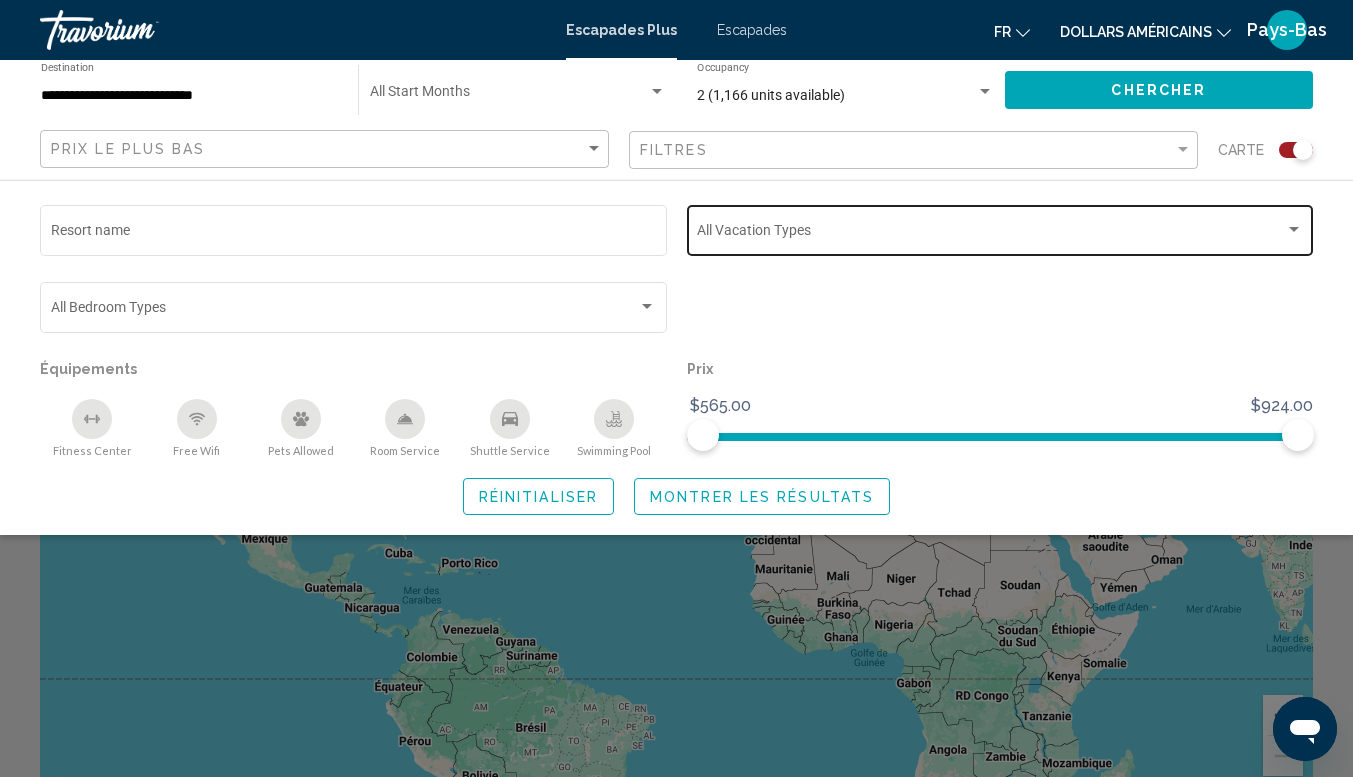 click at bounding box center (991, 234) 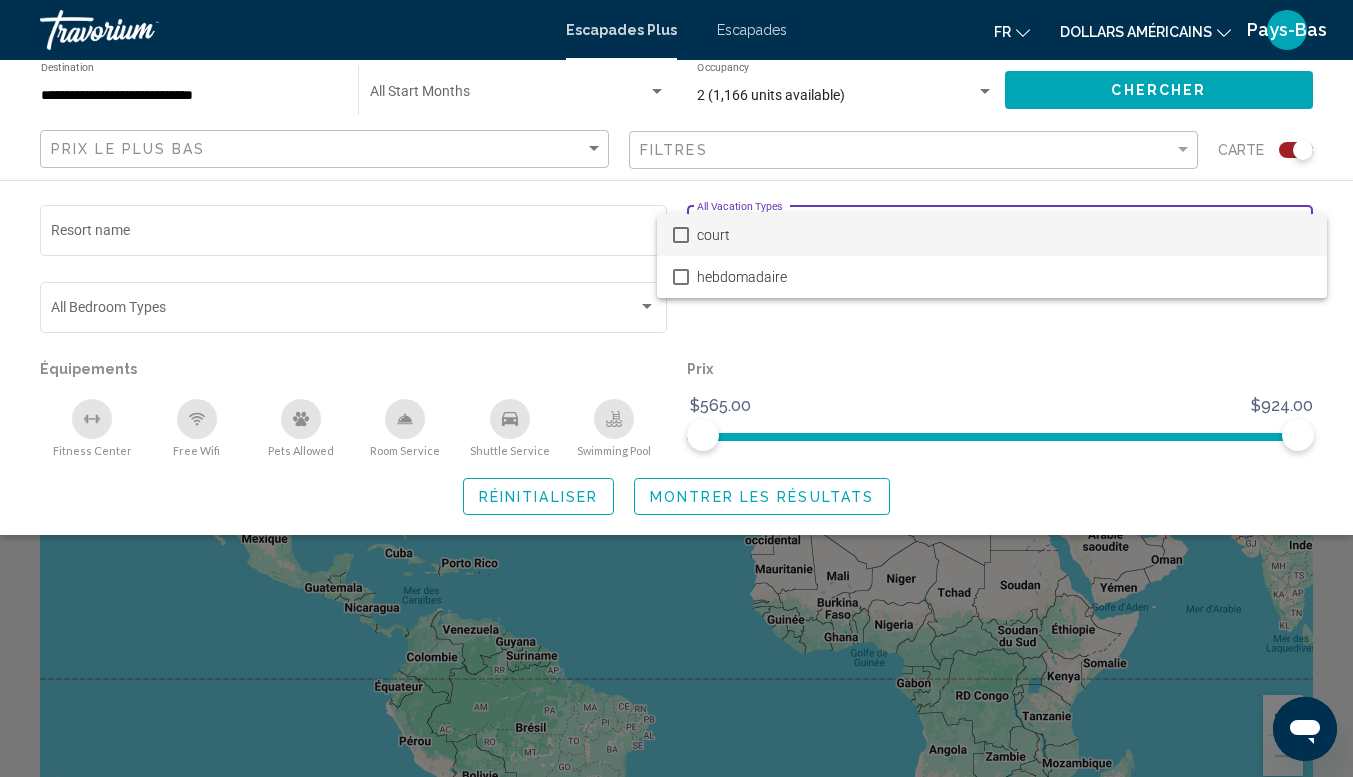 click at bounding box center (676, 388) 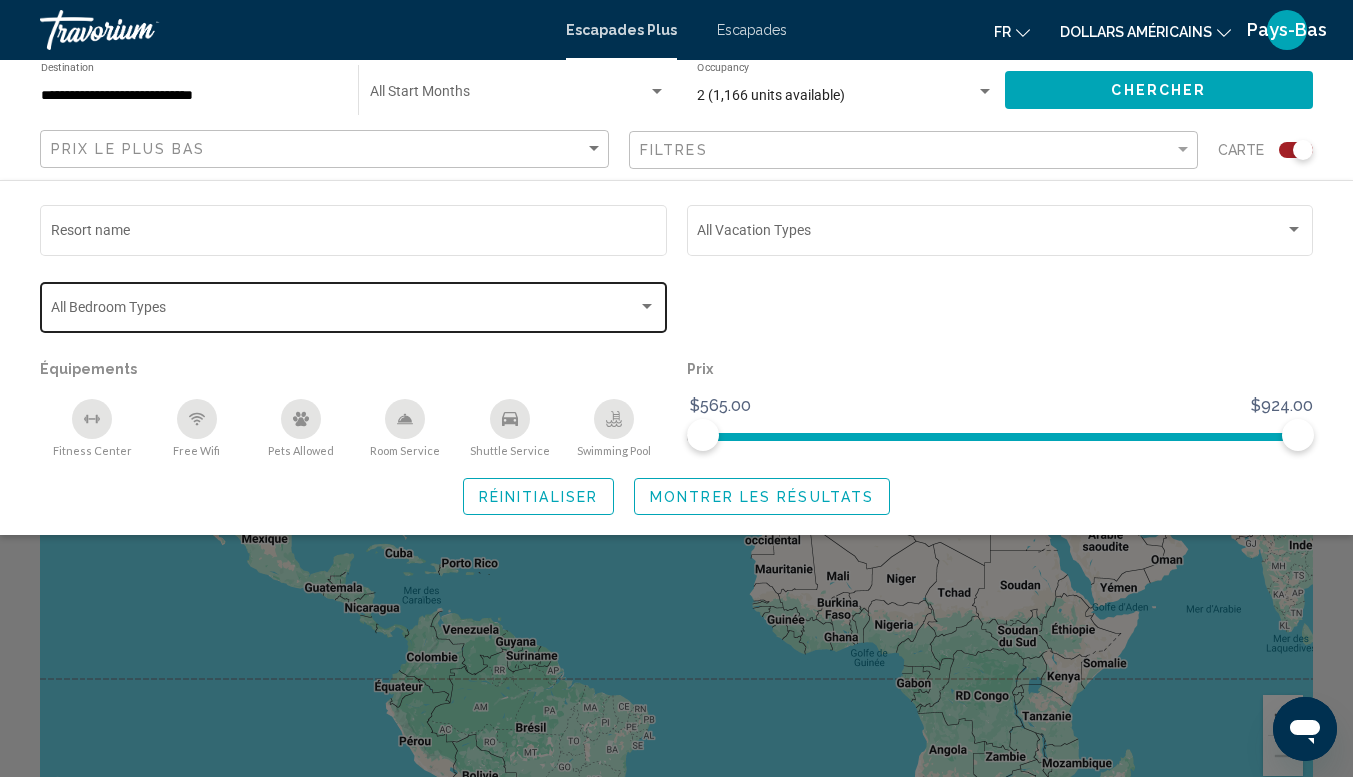 click on "Bedroom Types All Bedroom Types" 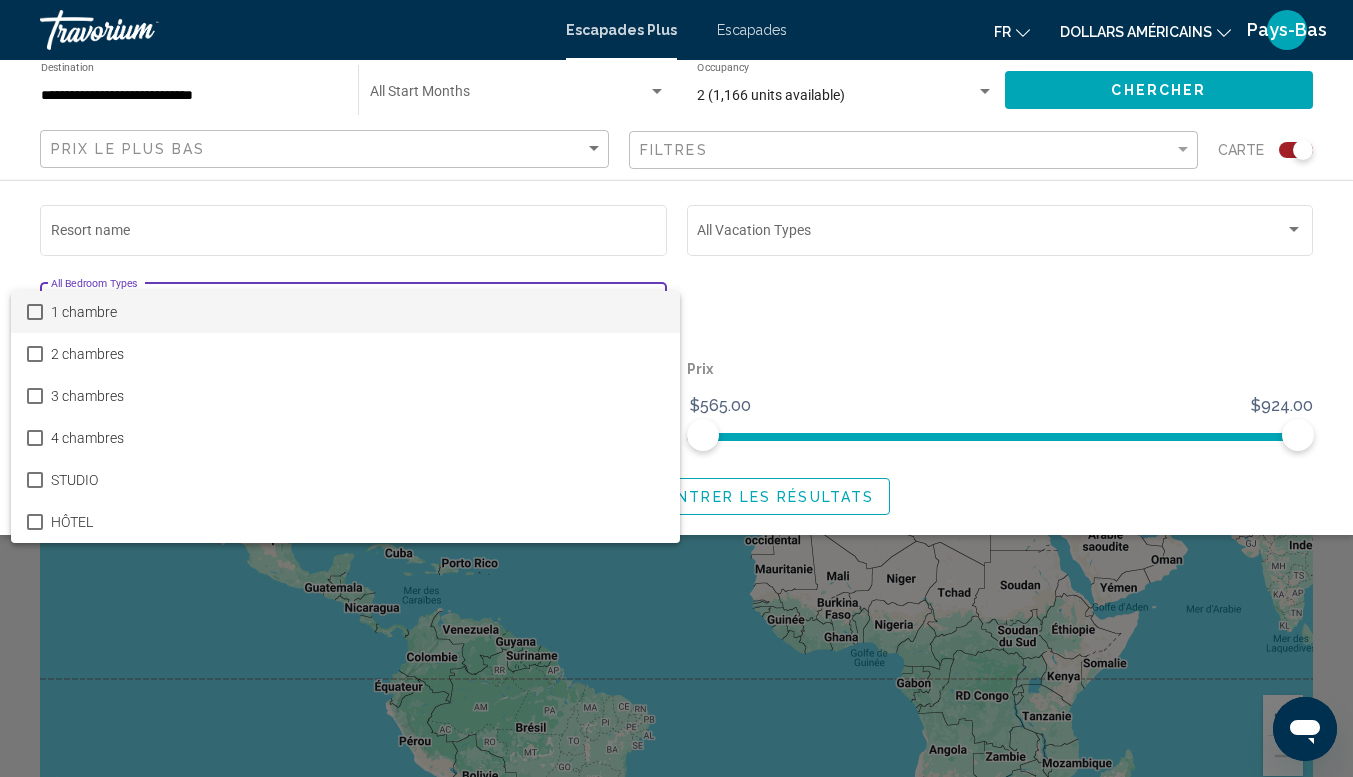 drag, startPoint x: 874, startPoint y: 294, endPoint x: 864, endPoint y: 293, distance: 10.049875 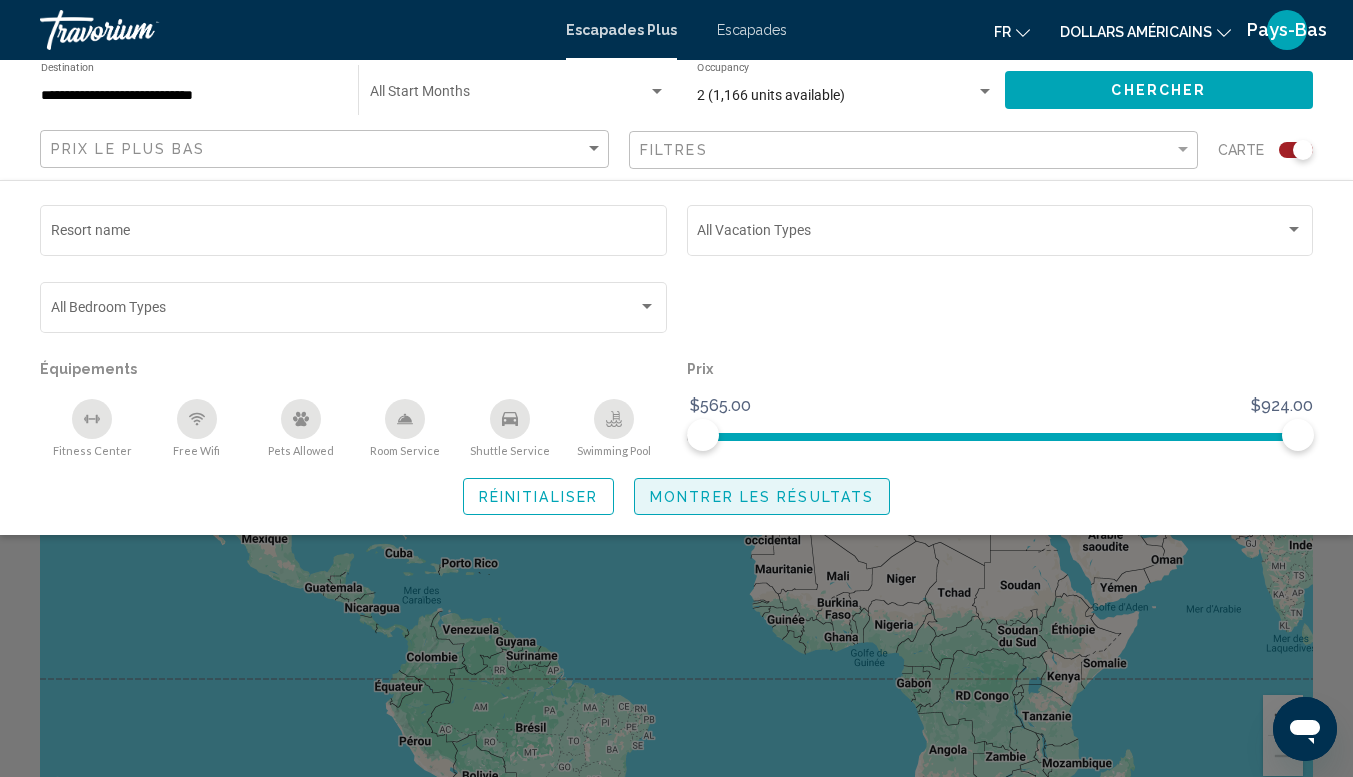 click on "Montrer les résultats" 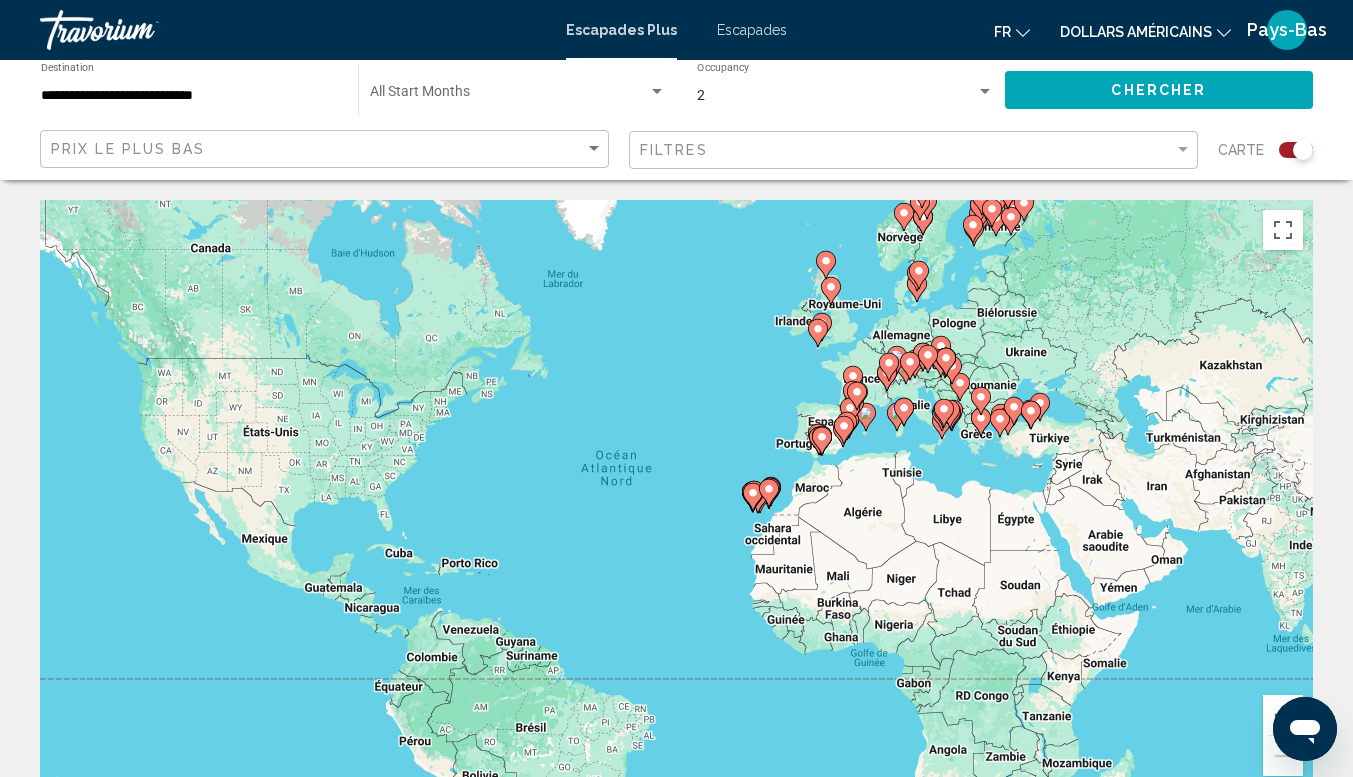 click on "Pour activer le glissement avec le clavier, appuyez sur Alt+Entrée. Une fois ce mode activé, utilisez les touches fléchées pour déplacer le repère. Pour valider le déplacement, appuyez sur Entrée. Pour annuler, appuyez sur Échap." at bounding box center [676, 500] 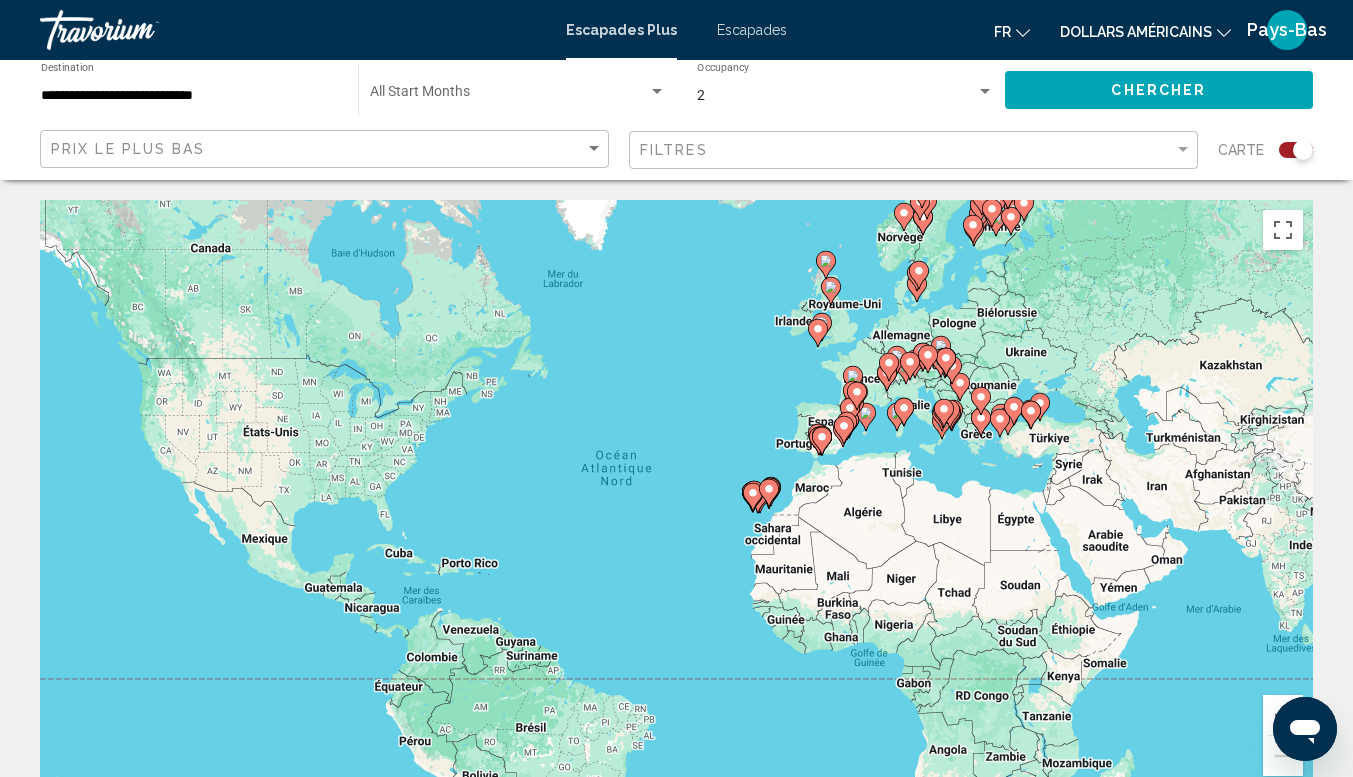 click on "Pour activer le glissement avec le clavier, appuyez sur Alt+Entrée. Une fois ce mode activé, utilisez les touches fléchées pour déplacer le repère. Pour valider le déplacement, appuyez sur Entrée. Pour annuler, appuyez sur Échap." at bounding box center [676, 500] 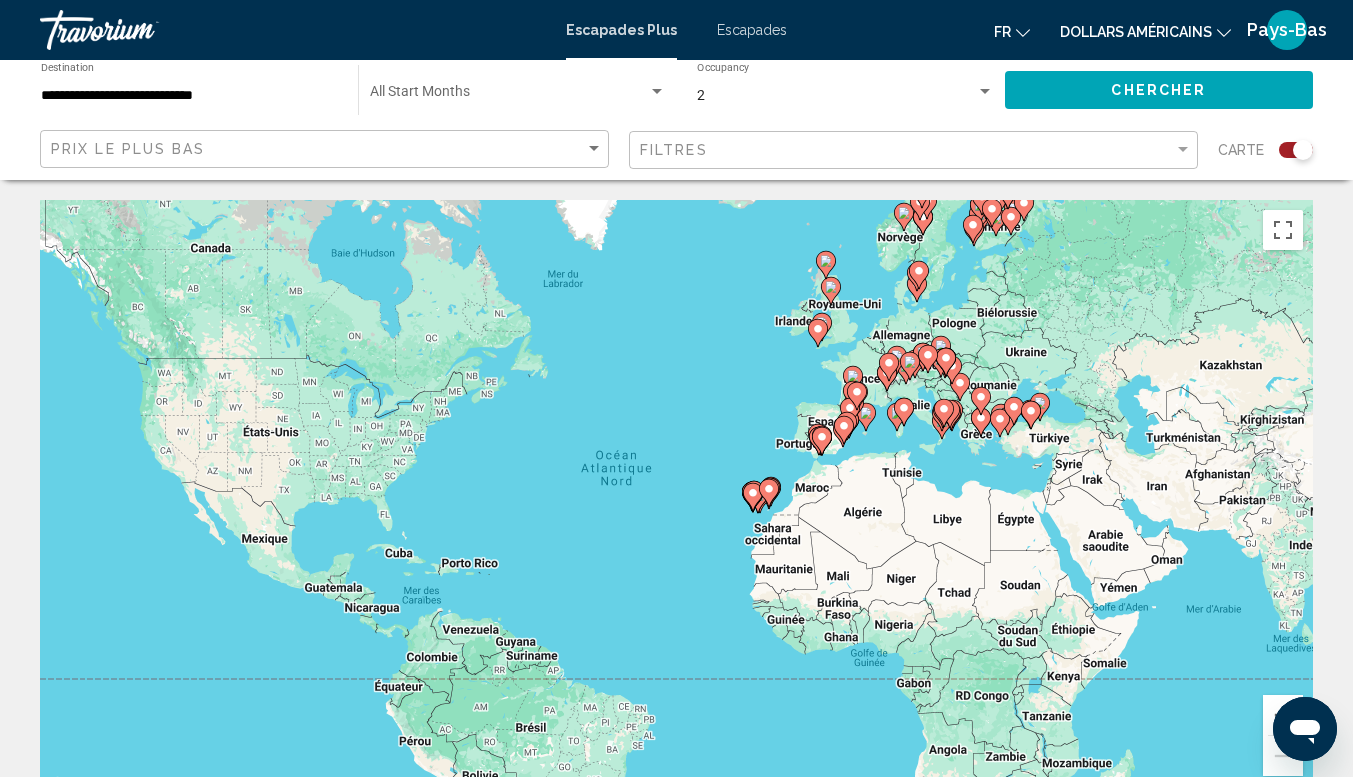 click on "Pour activer le glissement avec le clavier, appuyez sur Alt+Entrée. Une fois ce mode activé, utilisez les touches fléchées pour déplacer le repère. Pour valider le déplacement, appuyez sur Entrée. Pour annuler, appuyez sur Échap." at bounding box center (676, 500) 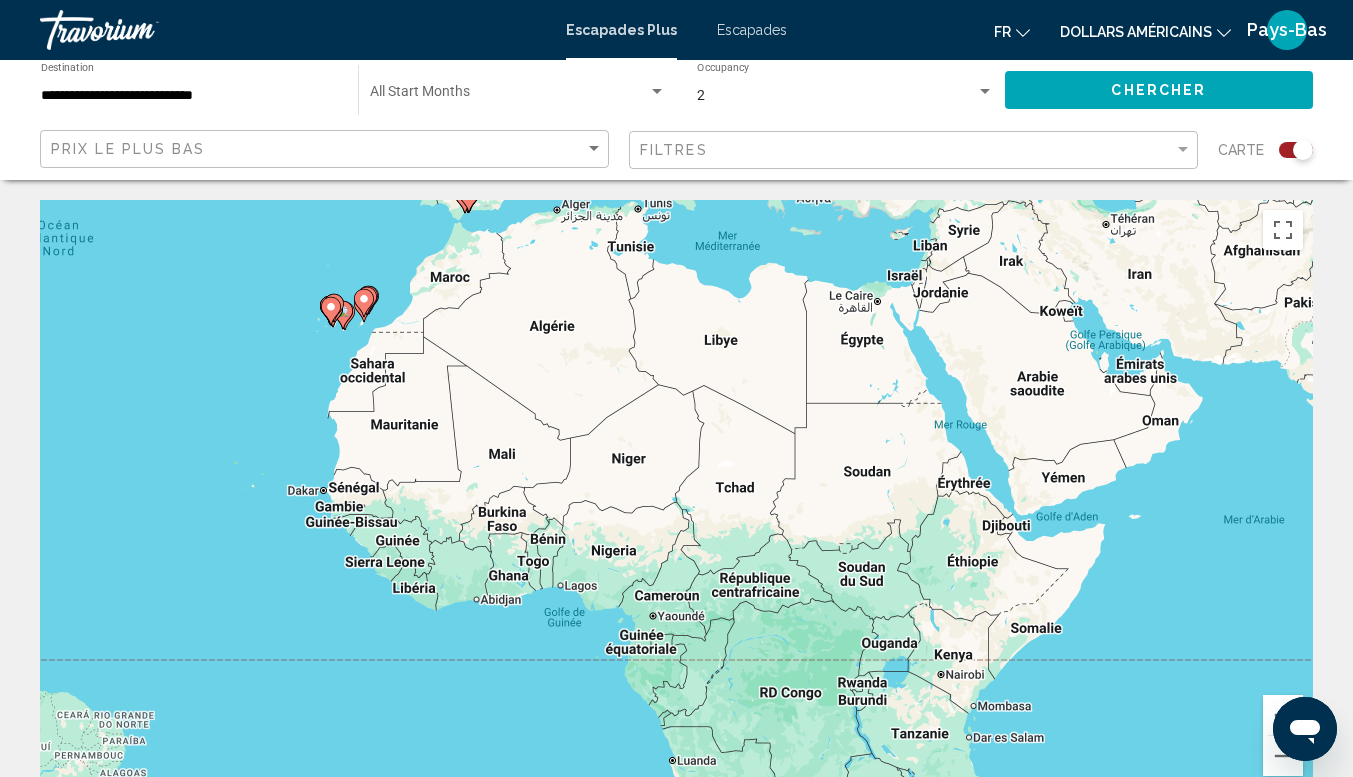 drag, startPoint x: 1134, startPoint y: 567, endPoint x: 972, endPoint y: 429, distance: 212.80977 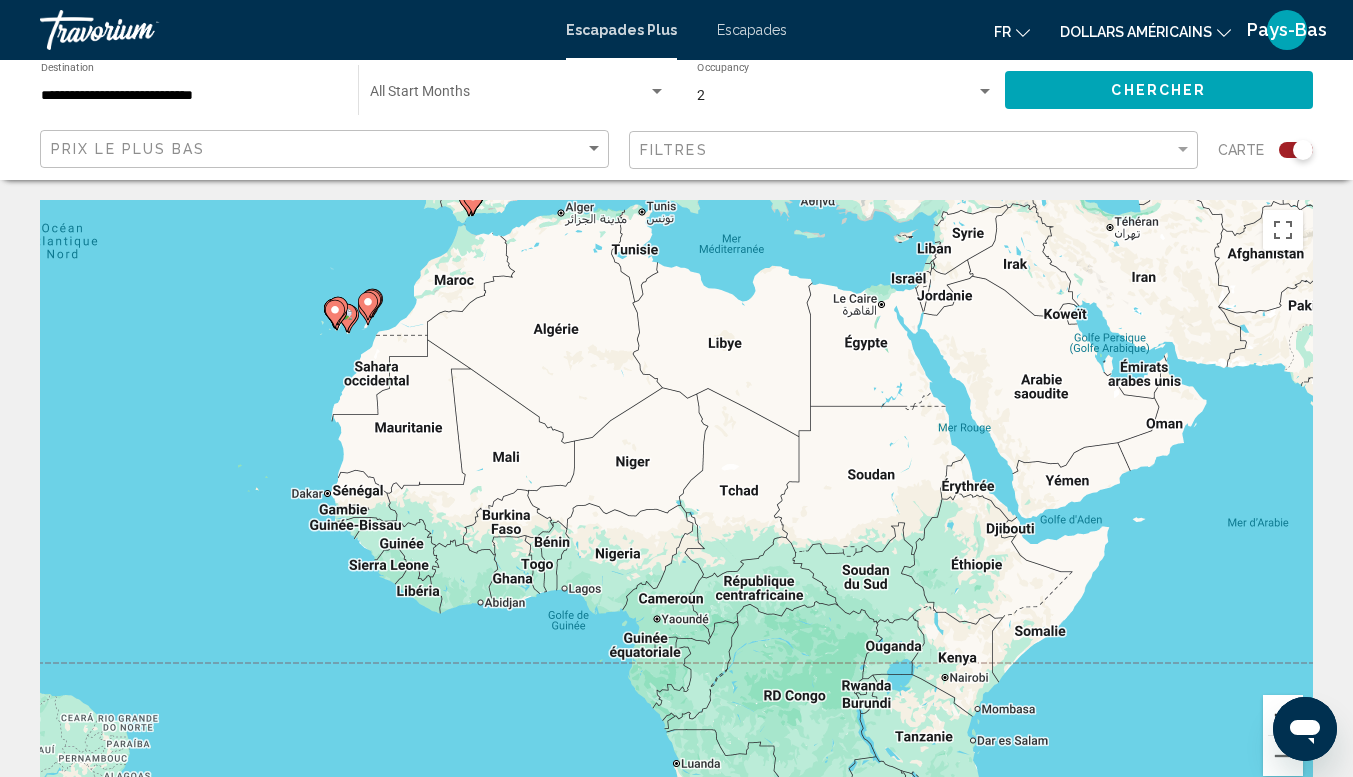 click at bounding box center (1283, 715) 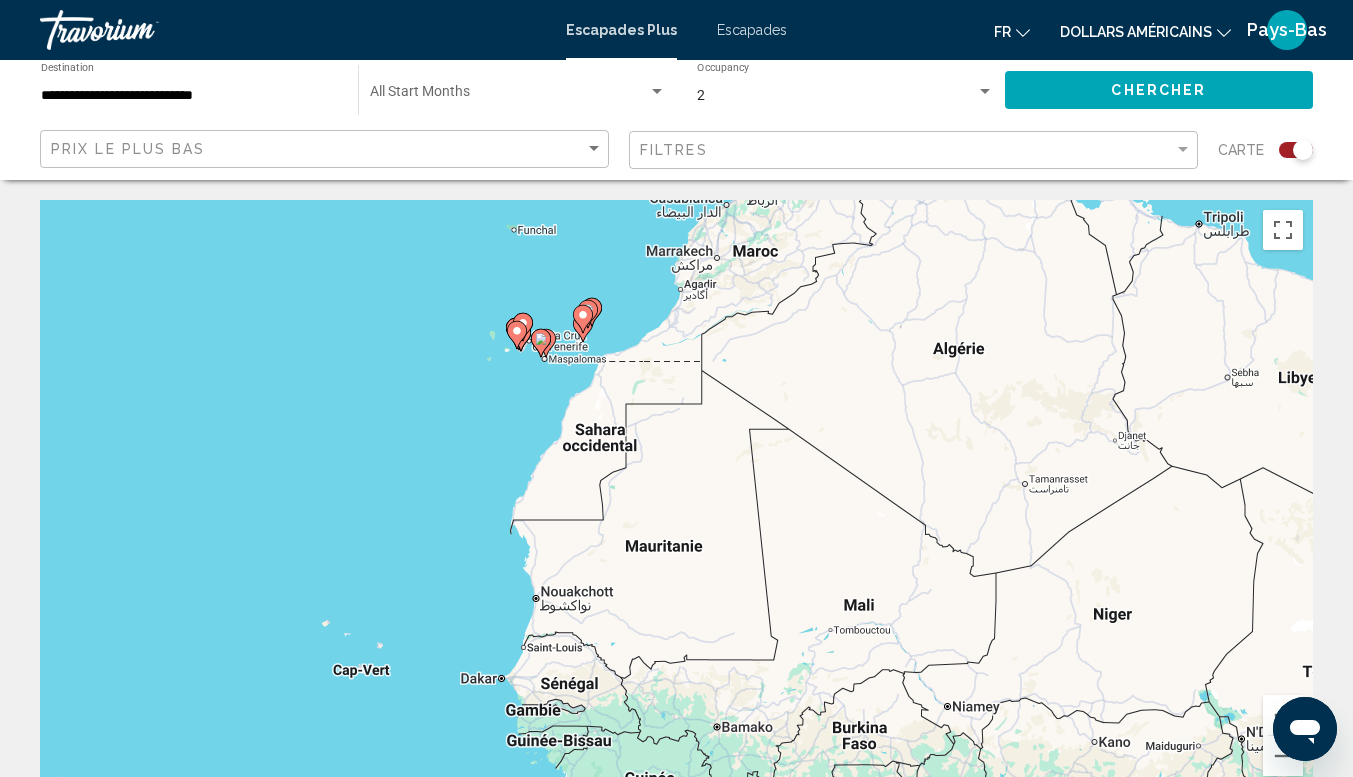 drag, startPoint x: 767, startPoint y: 447, endPoint x: 1296, endPoint y: 650, distance: 566.61273 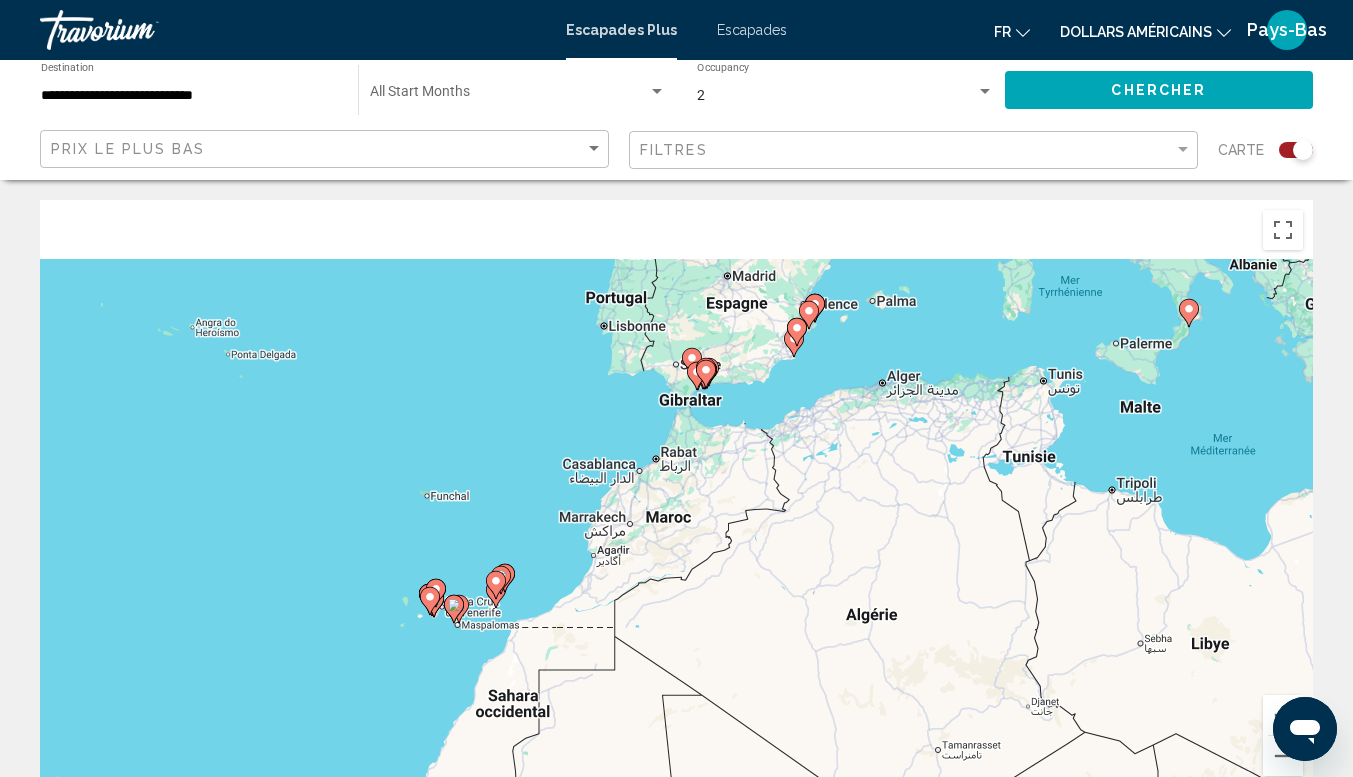 drag, startPoint x: 1083, startPoint y: 409, endPoint x: 998, endPoint y: 663, distance: 267.8451 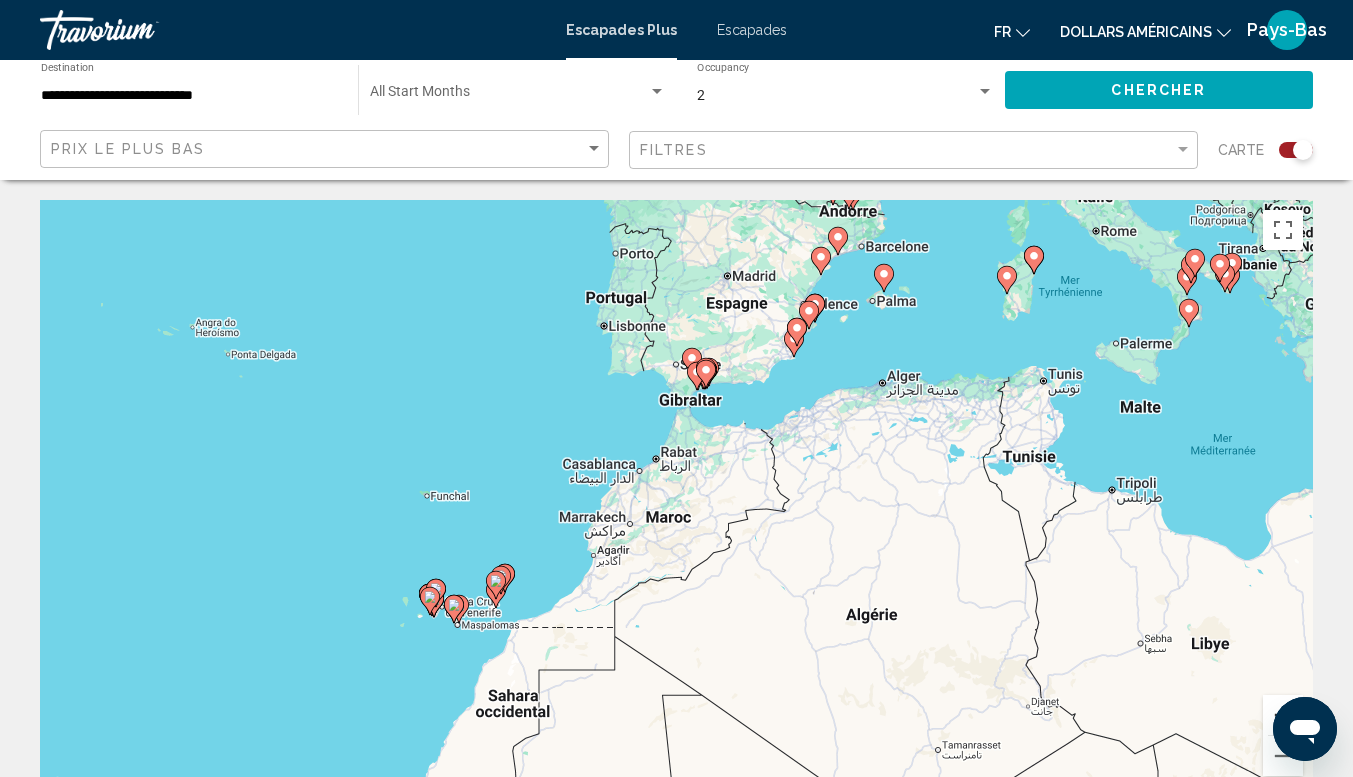 click at bounding box center (1283, 715) 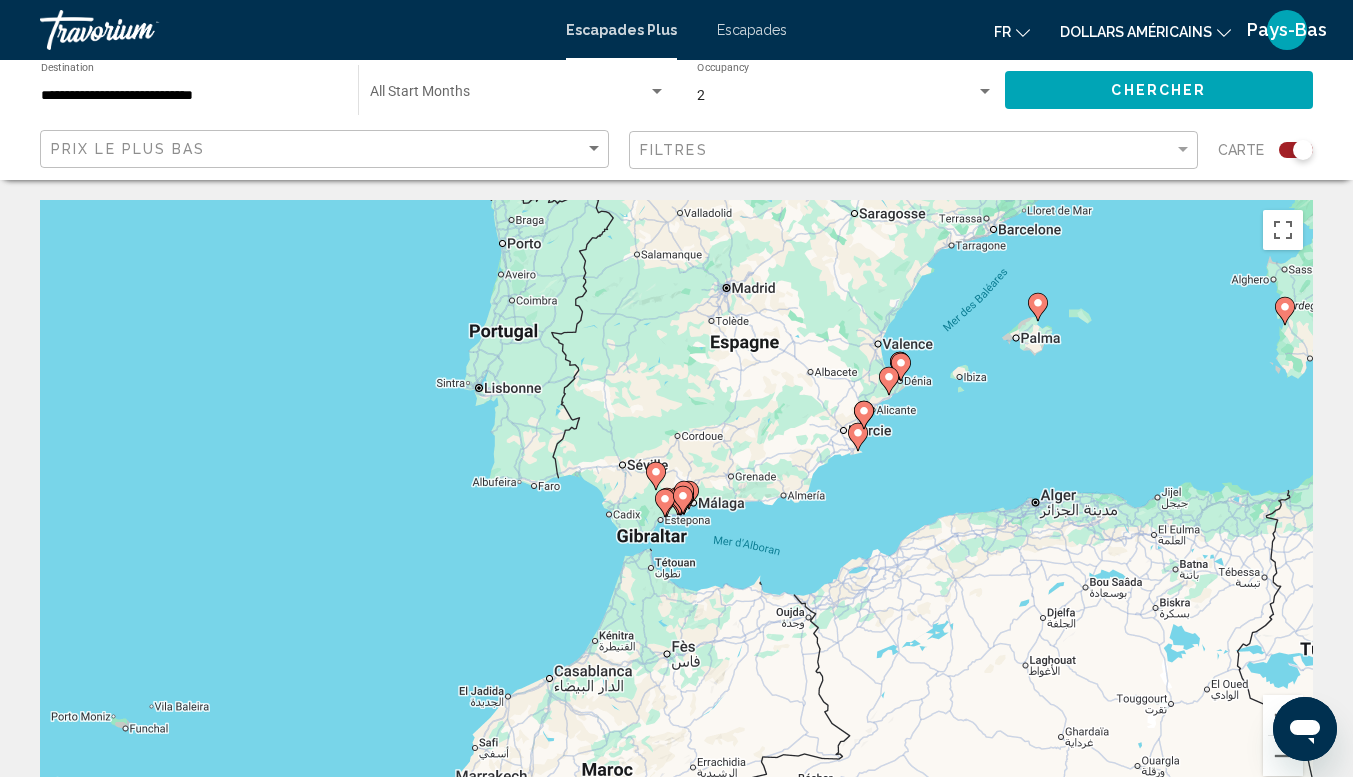 drag, startPoint x: 1127, startPoint y: 409, endPoint x: 1076, endPoint y: 650, distance: 246.33717 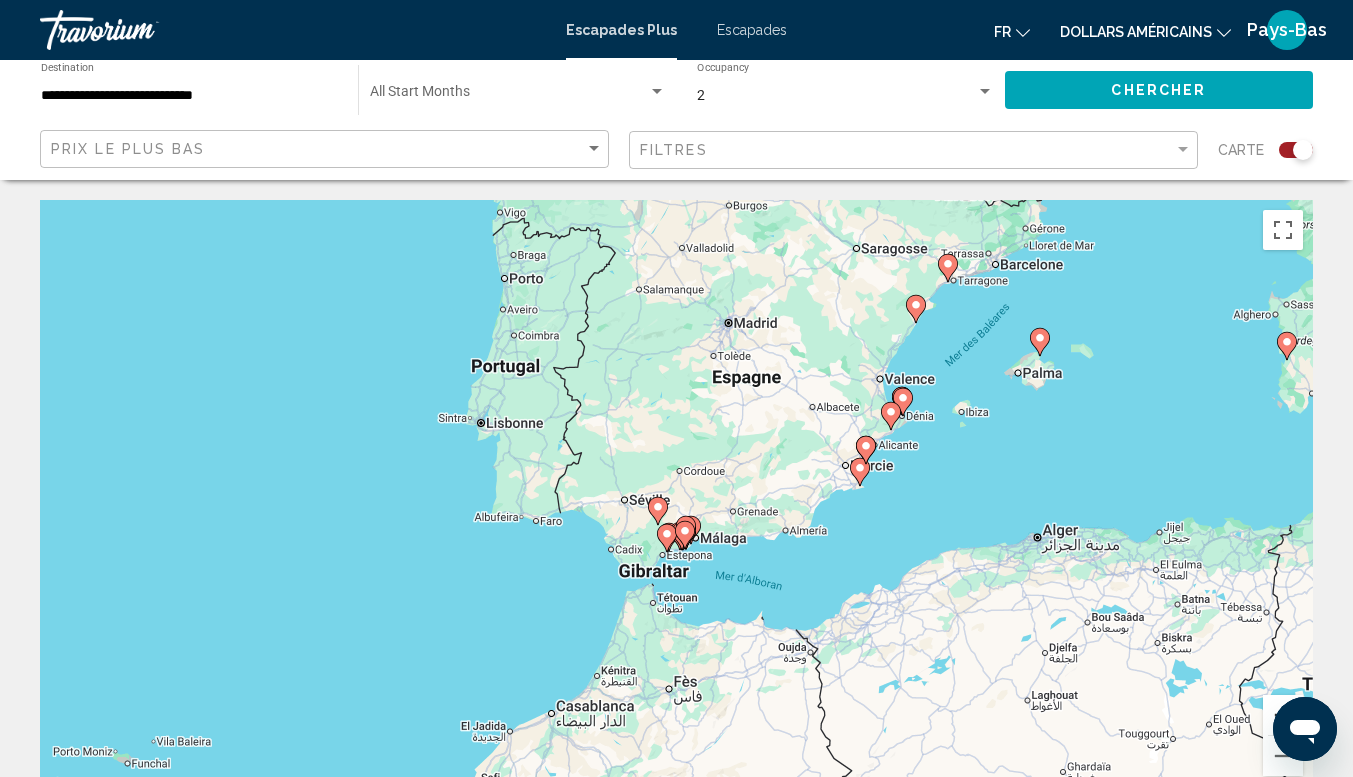 click at bounding box center (1283, 715) 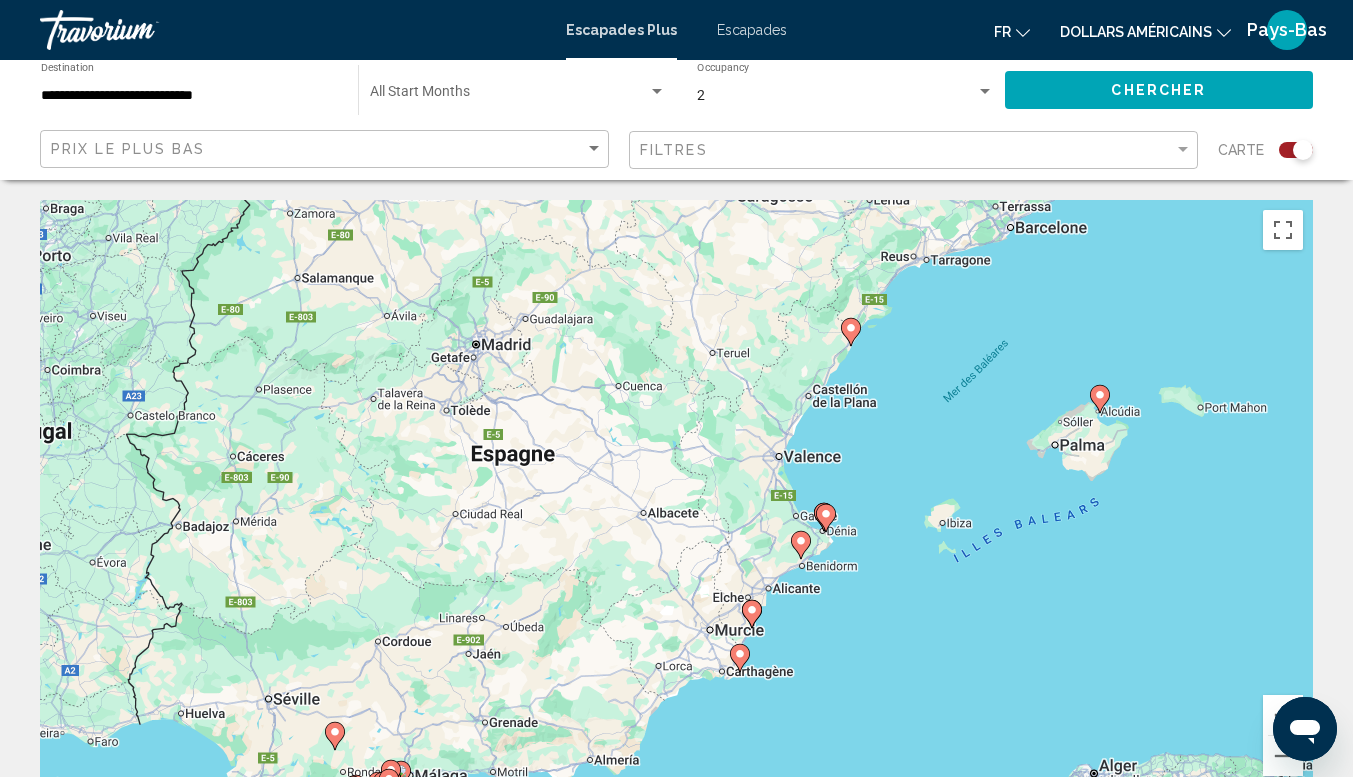 drag, startPoint x: 1179, startPoint y: 462, endPoint x: 870, endPoint y: 647, distance: 360.1472 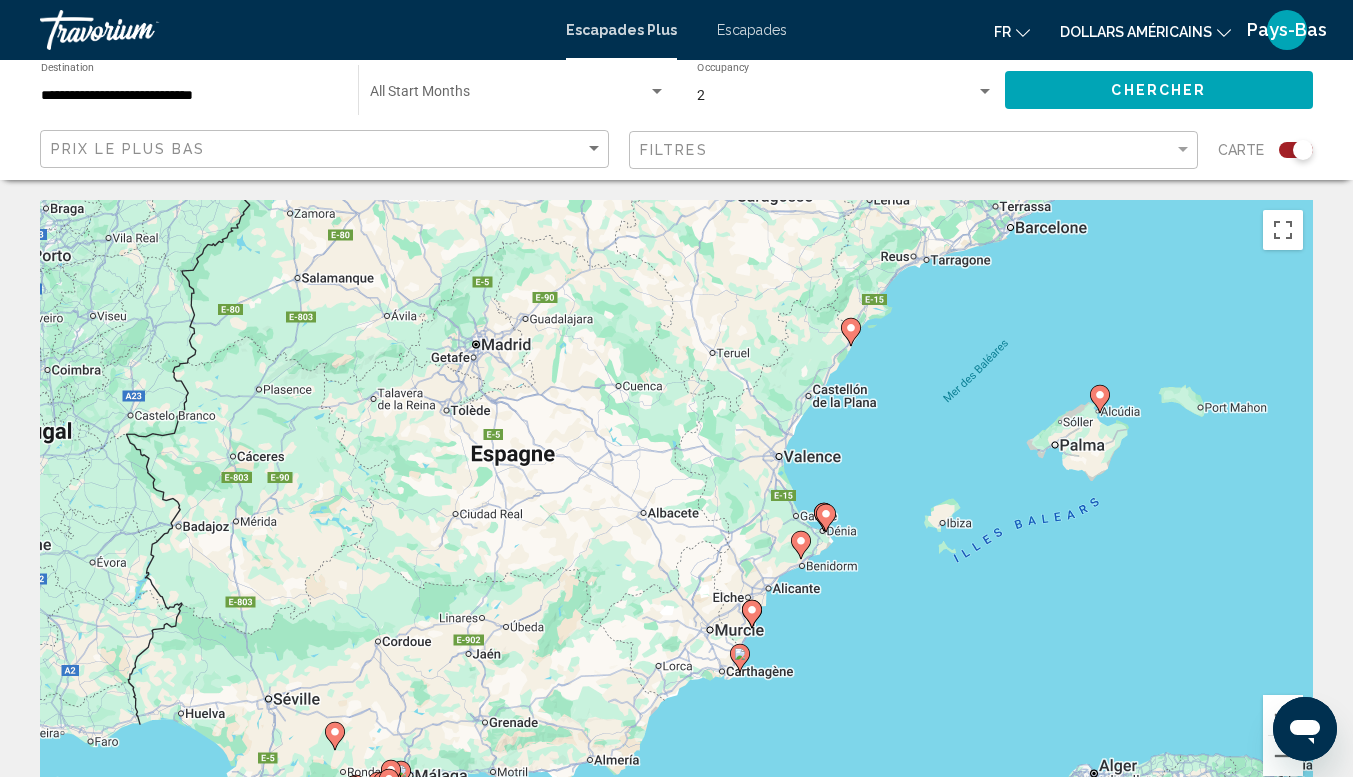 click on "Pour activer le glissement avec le clavier, appuyez sur Alt+Entrée. Une fois ce mode activé, utilisez les touches fléchées pour déplacer le repère. Pour valider le déplacement, appuyez sur Entrée. Pour annuler, appuyez sur Échap." at bounding box center [676, 500] 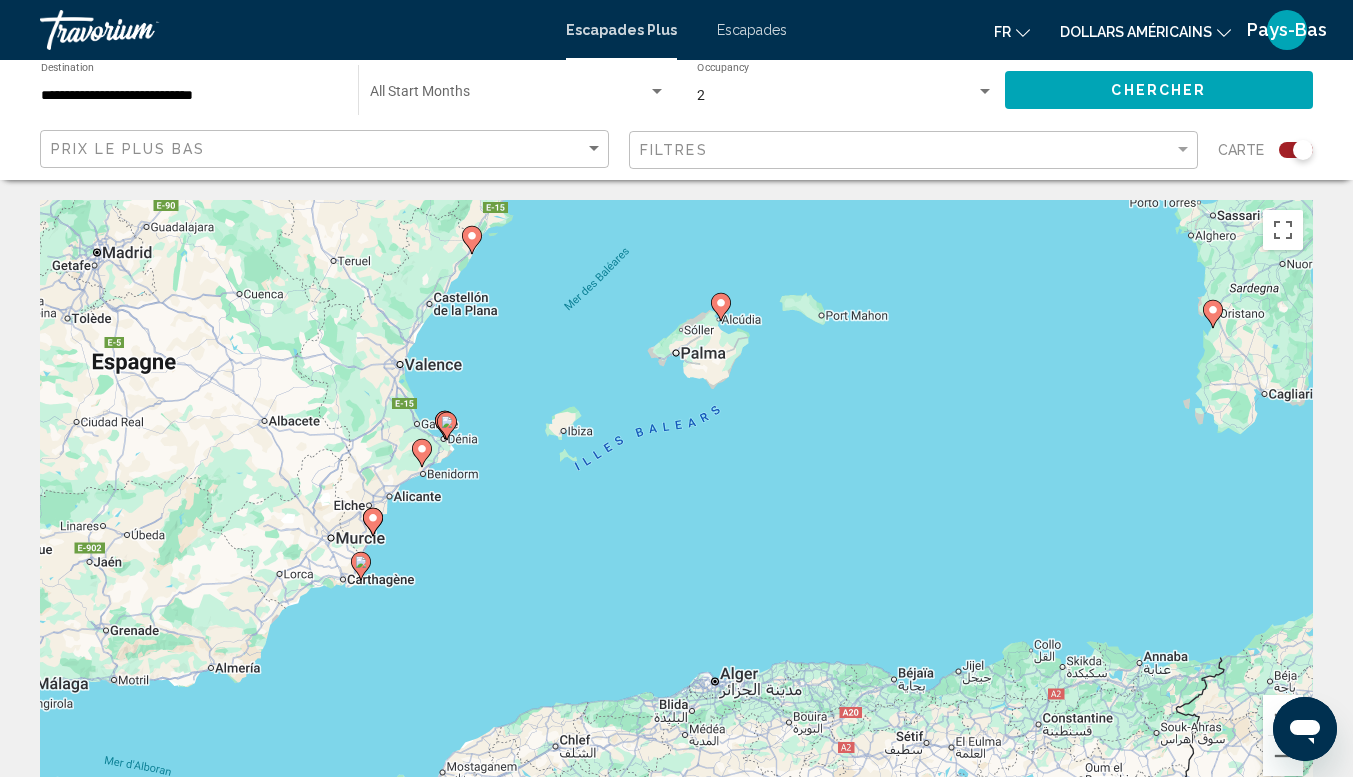 drag, startPoint x: 1109, startPoint y: 498, endPoint x: 783, endPoint y: 414, distance: 336.6482 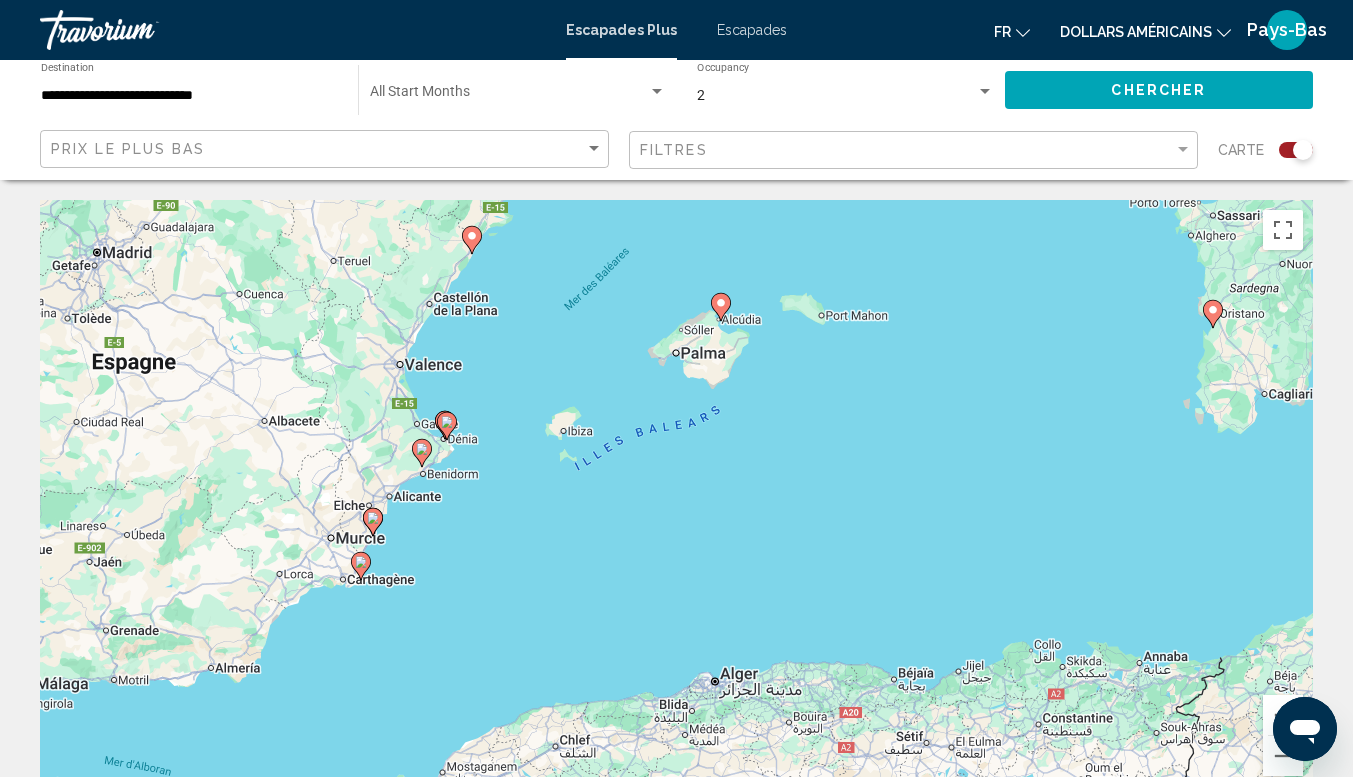 click on "Pour activer le glissement avec le clavier, appuyez sur Alt+Entrée. Une fois ce mode activé, utilisez les touches fléchées pour déplacer le repère. Pour valider le déplacement, appuyez sur Entrée. Pour annuler, appuyez sur Échap." at bounding box center [676, 500] 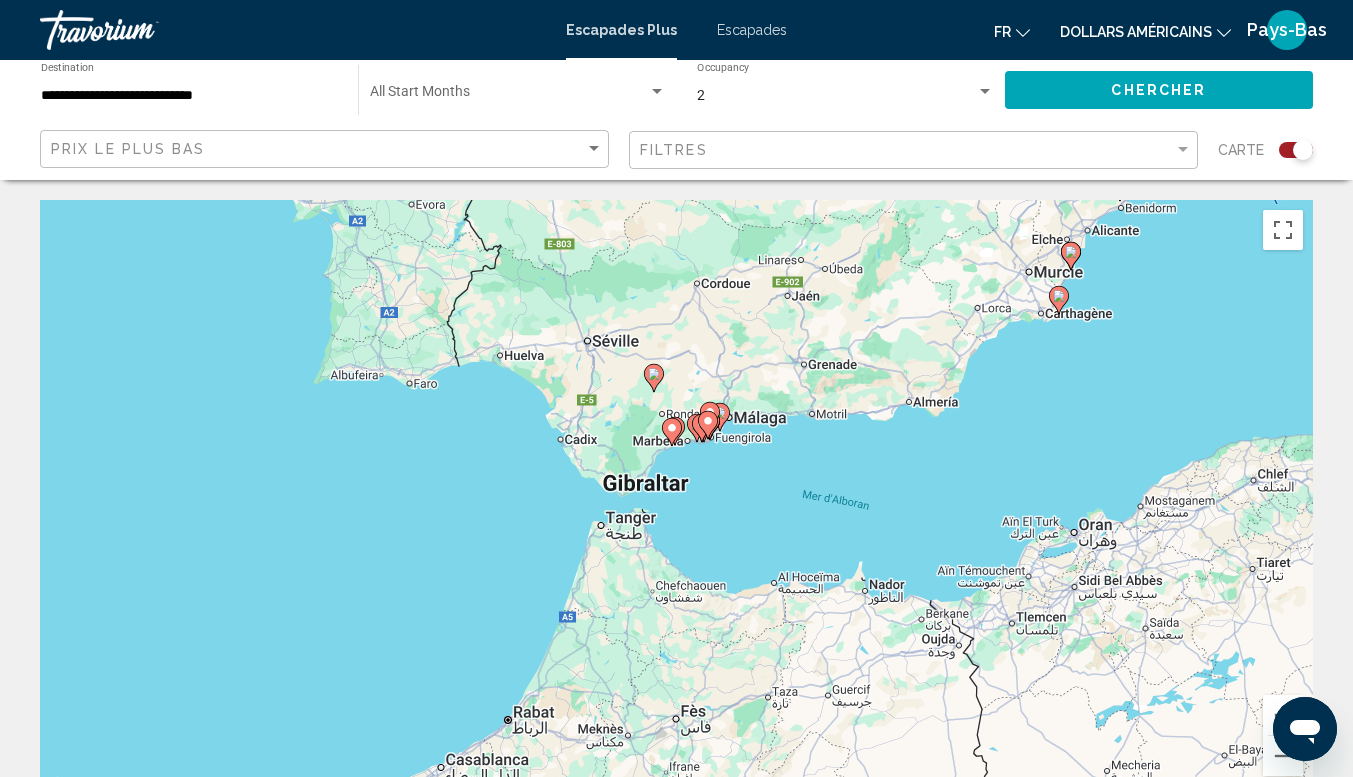 drag, startPoint x: 423, startPoint y: 581, endPoint x: 1120, endPoint y: 316, distance: 745.6769 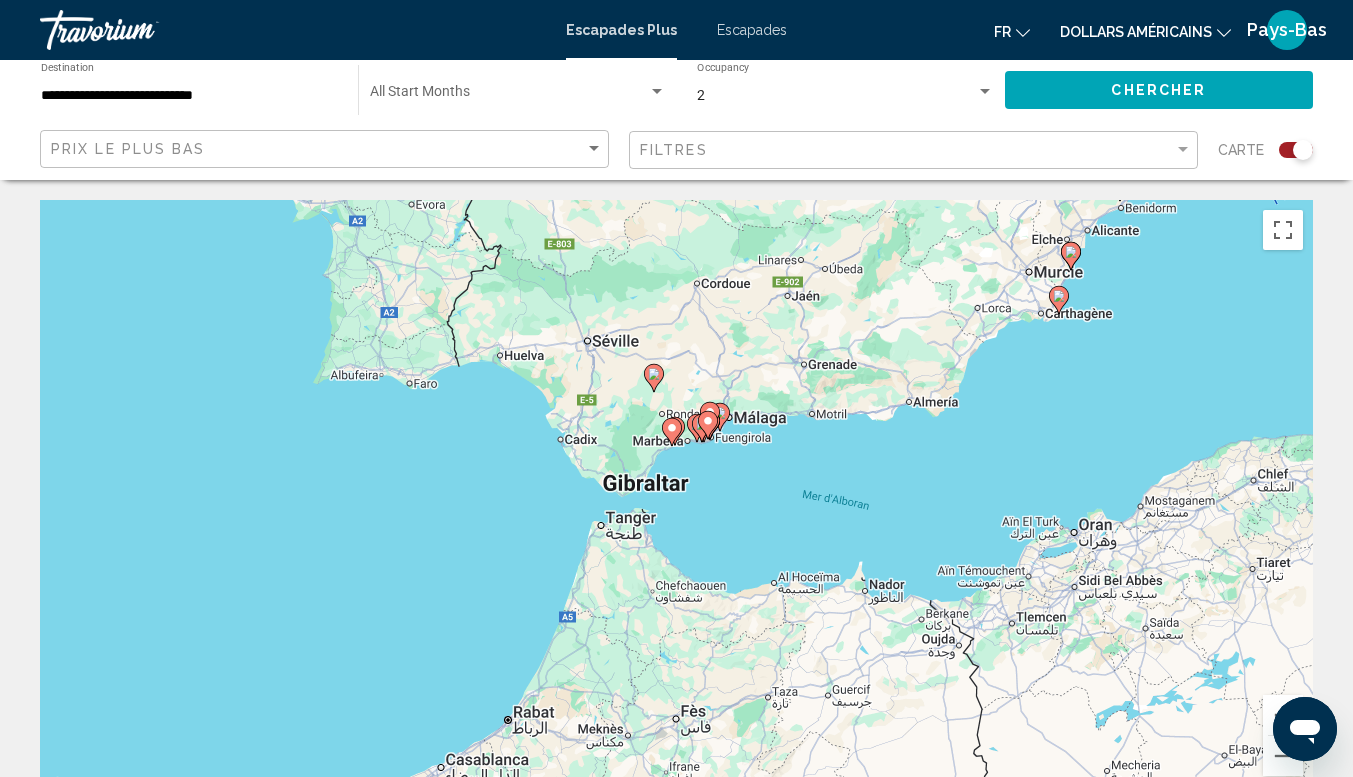 click on "Pour activer le glissement avec le clavier, appuyez sur Alt+Entrée. Une fois ce mode activé, utilisez les touches fléchées pour déplacer le repère. Pour valider le déplacement, appuyez sur Entrée. Pour annuler, appuyez sur Échap." at bounding box center (676, 500) 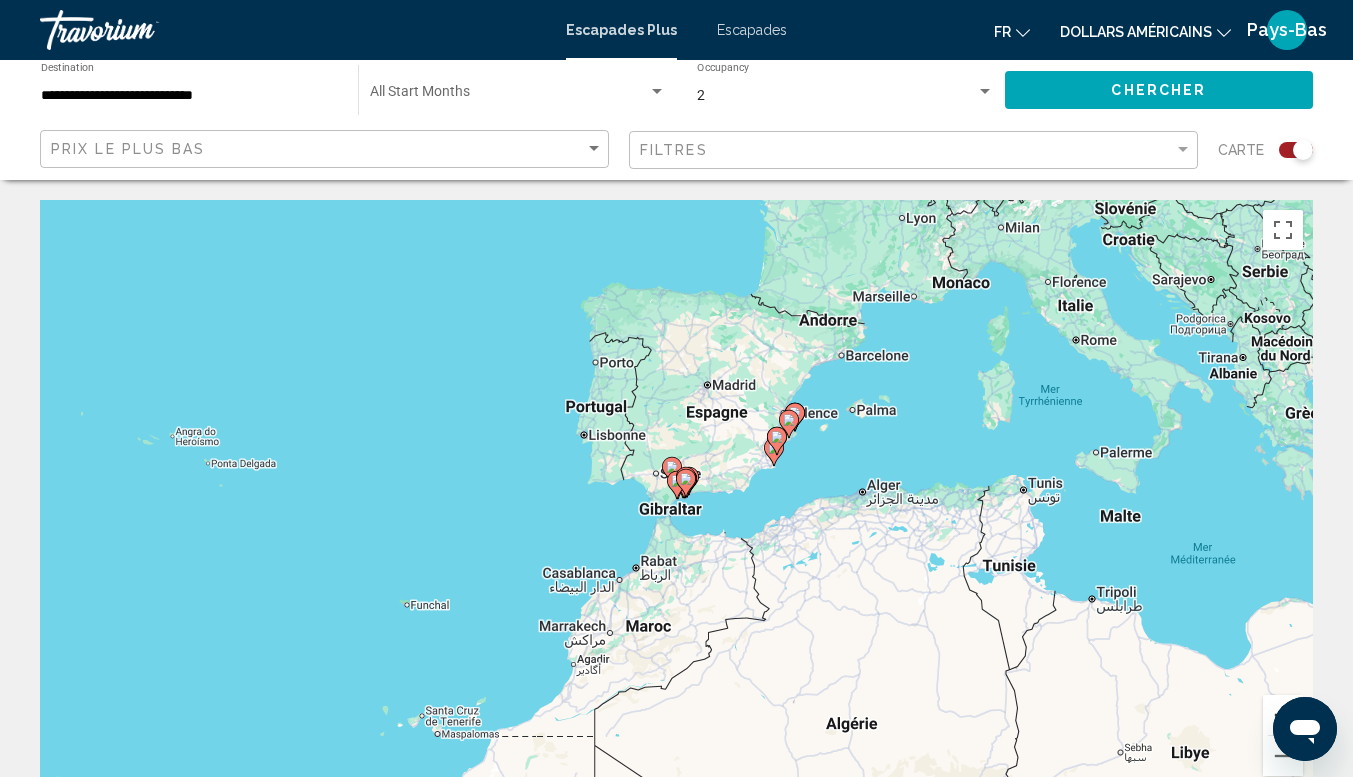 click at bounding box center (1283, 715) 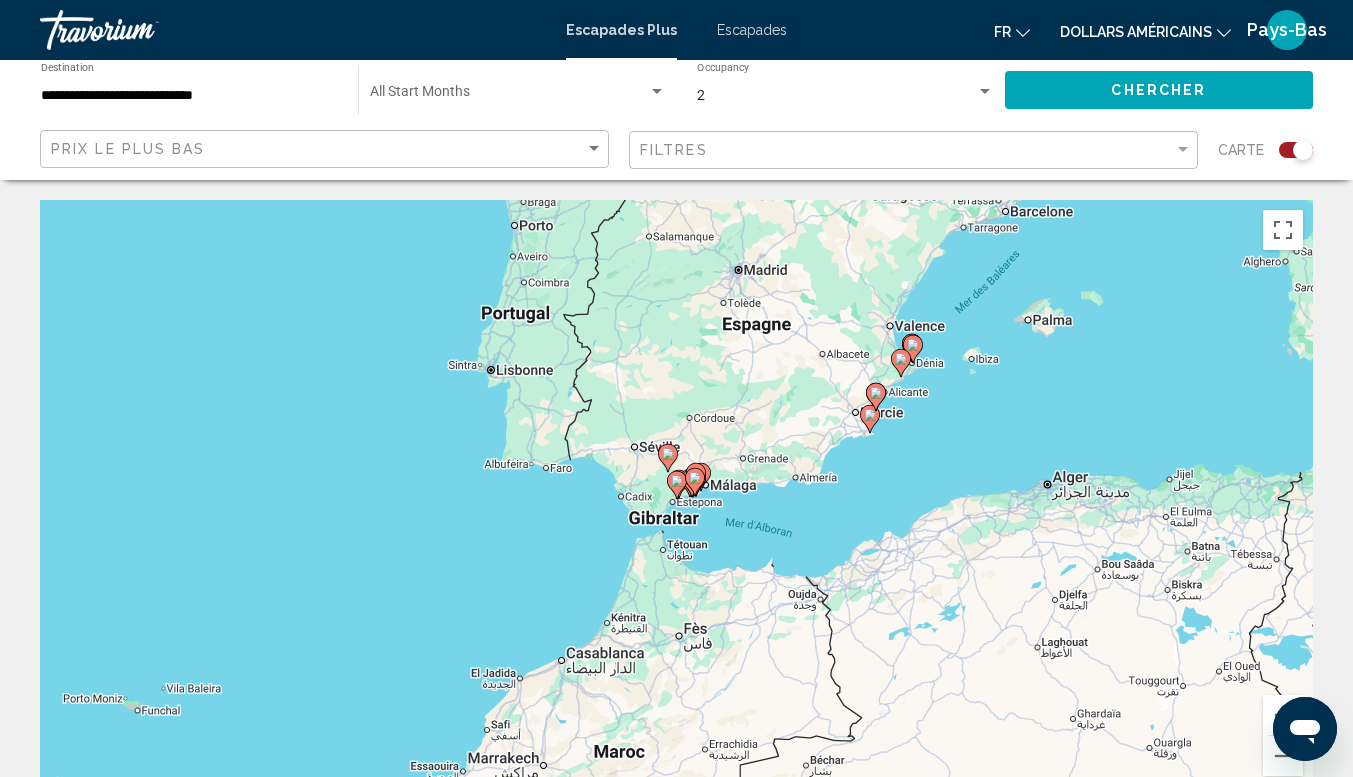 click at bounding box center [1305, 729] 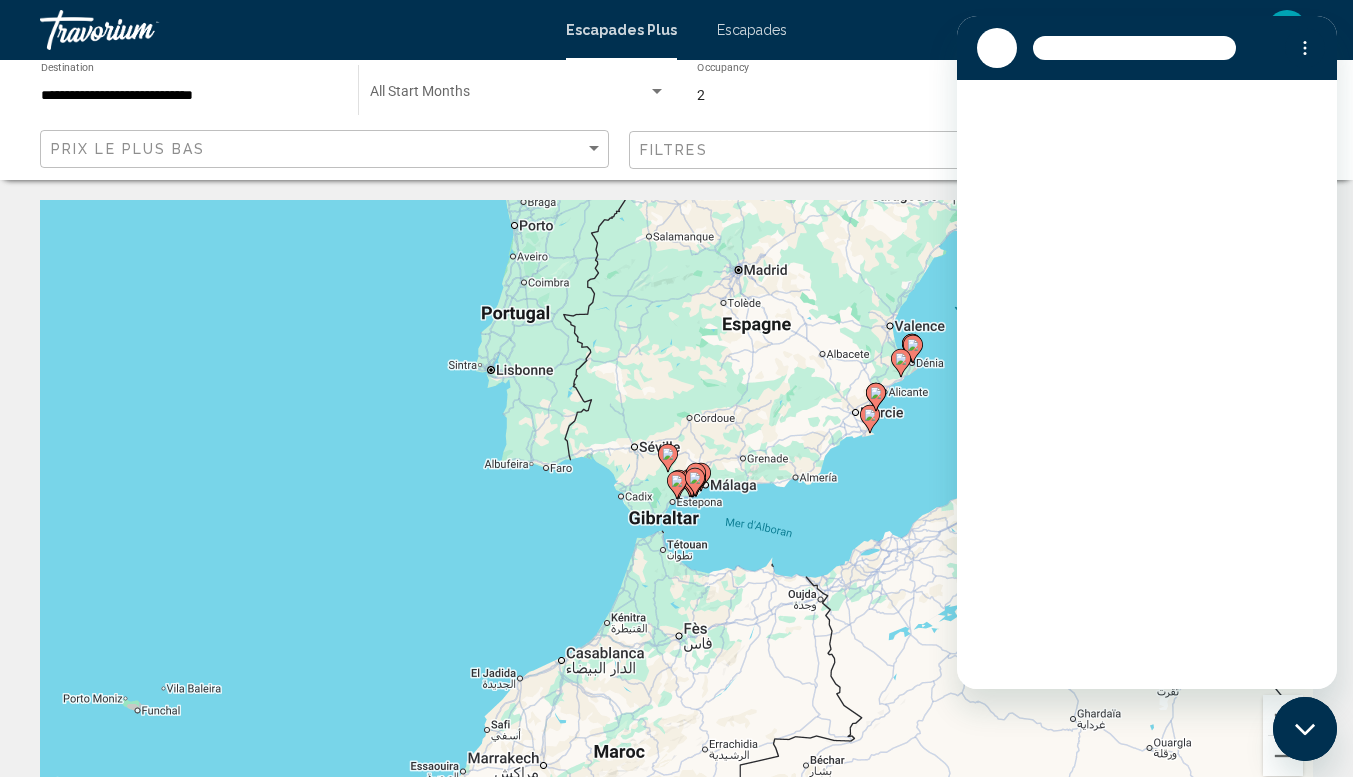 scroll, scrollTop: 0, scrollLeft: 0, axis: both 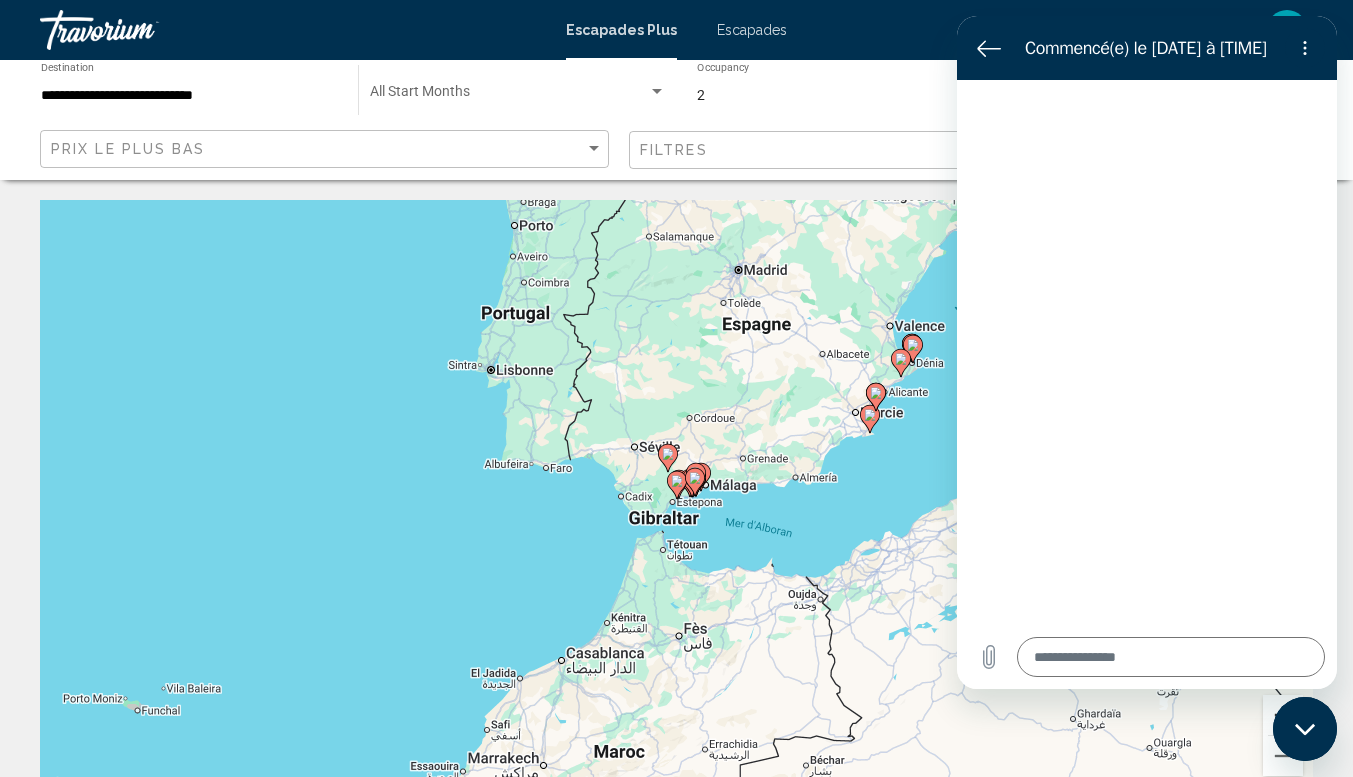 click at bounding box center (1283, 715) 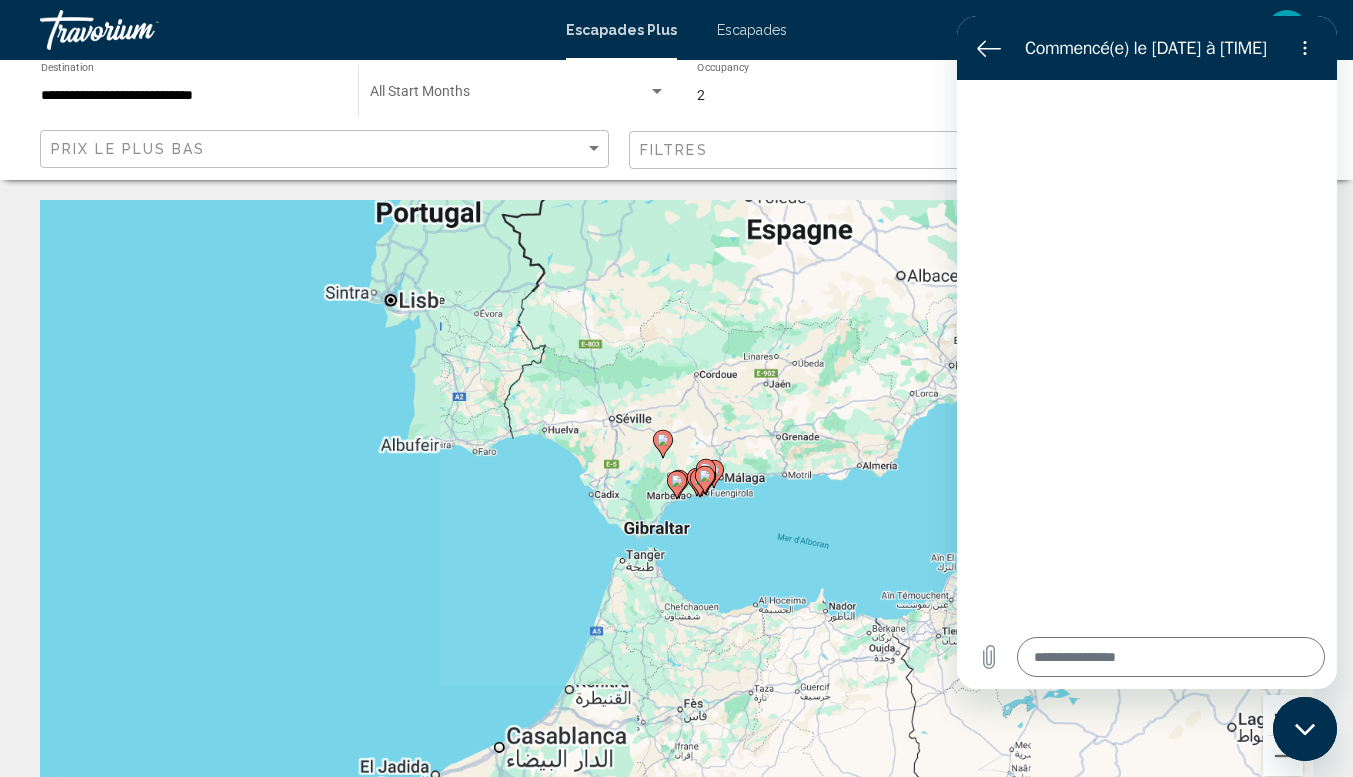 type on "*" 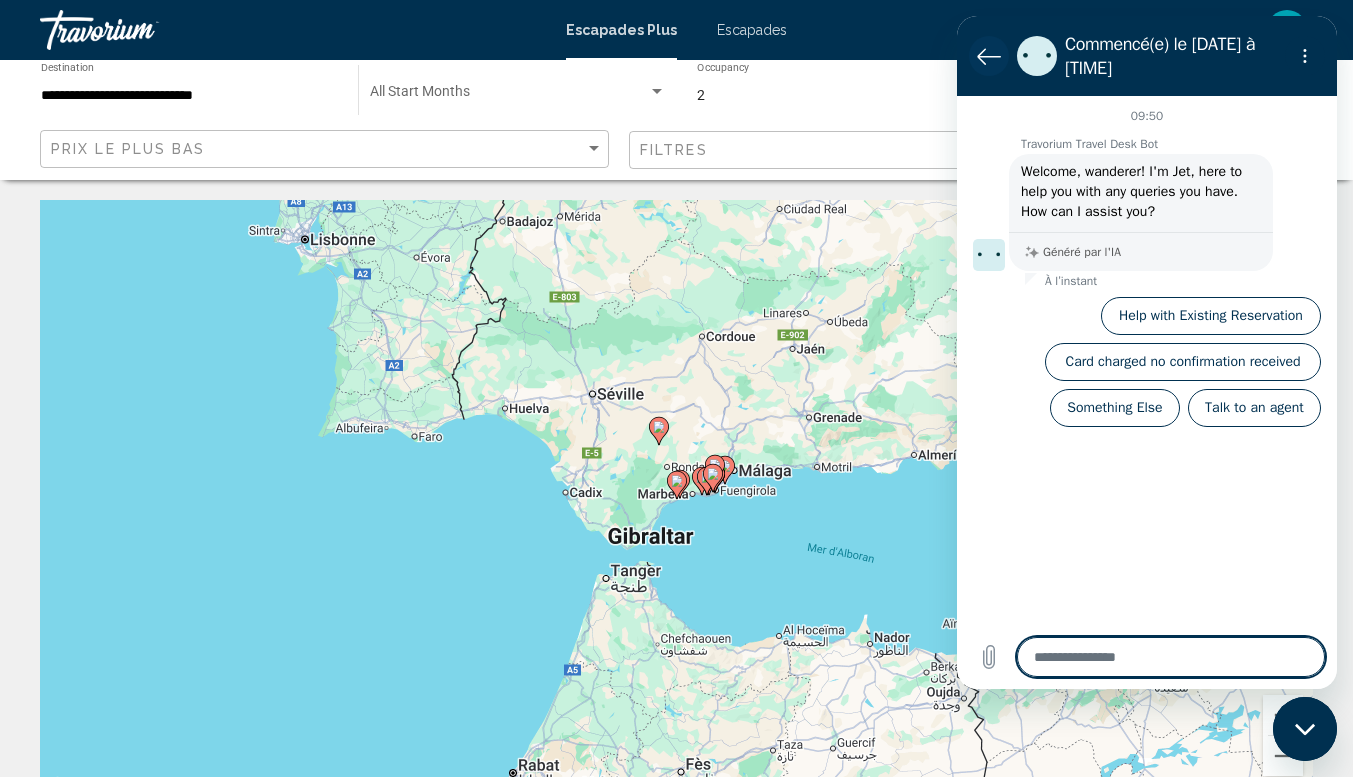 click 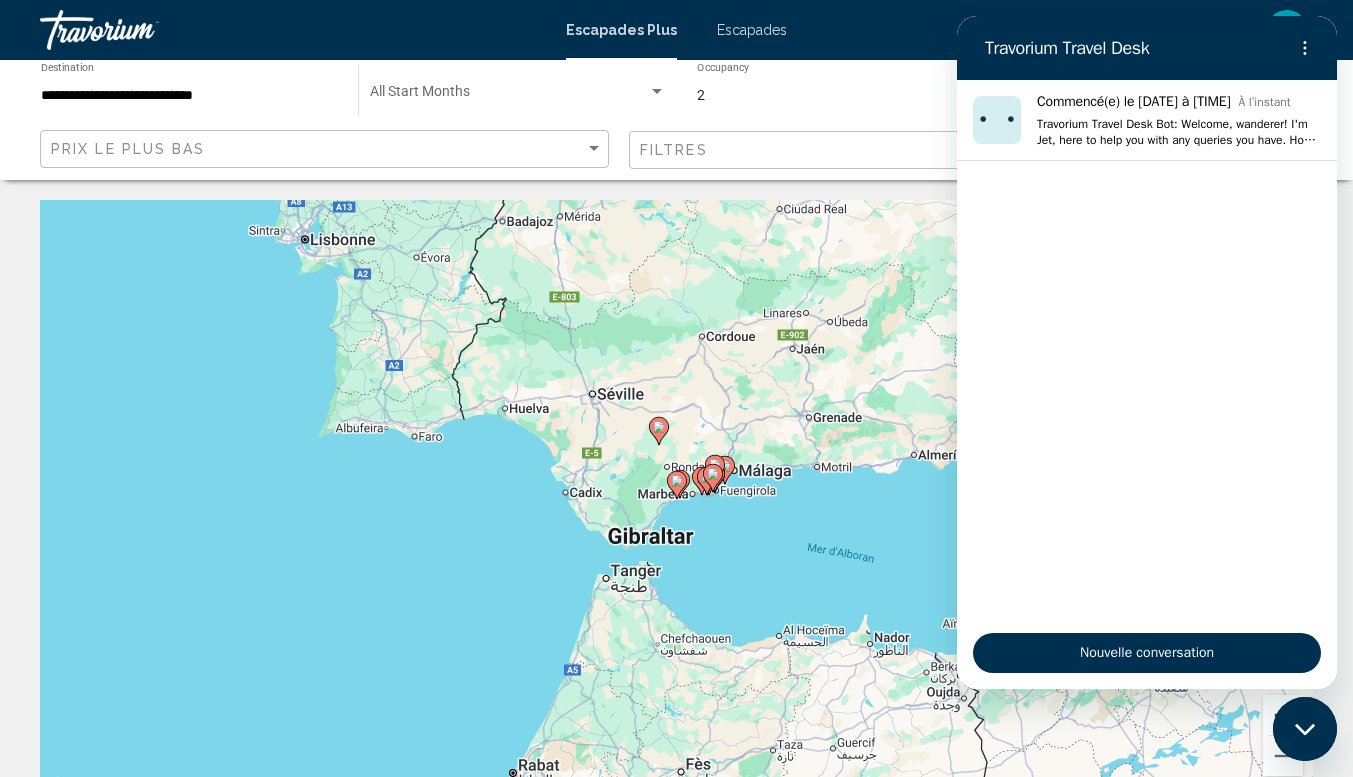 click at bounding box center [1283, 715] 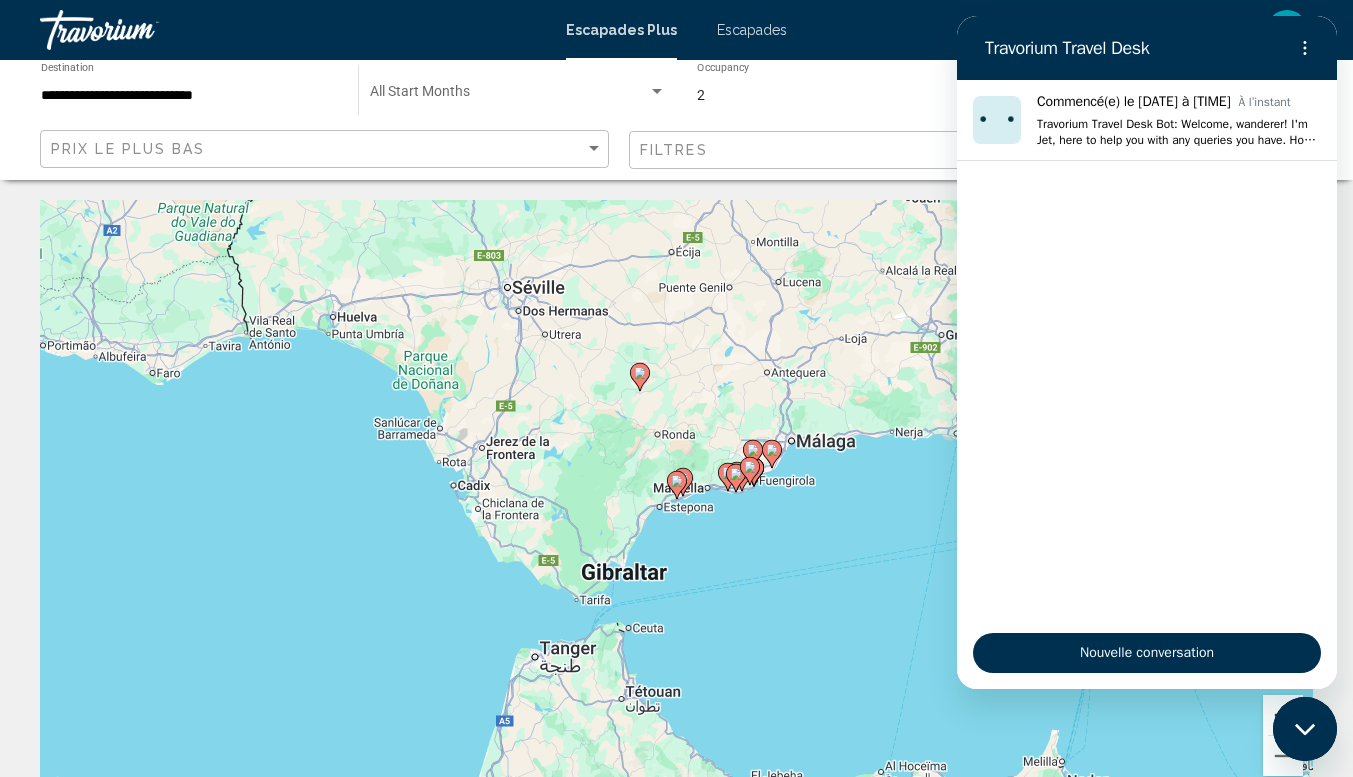 click at bounding box center [1283, 715] 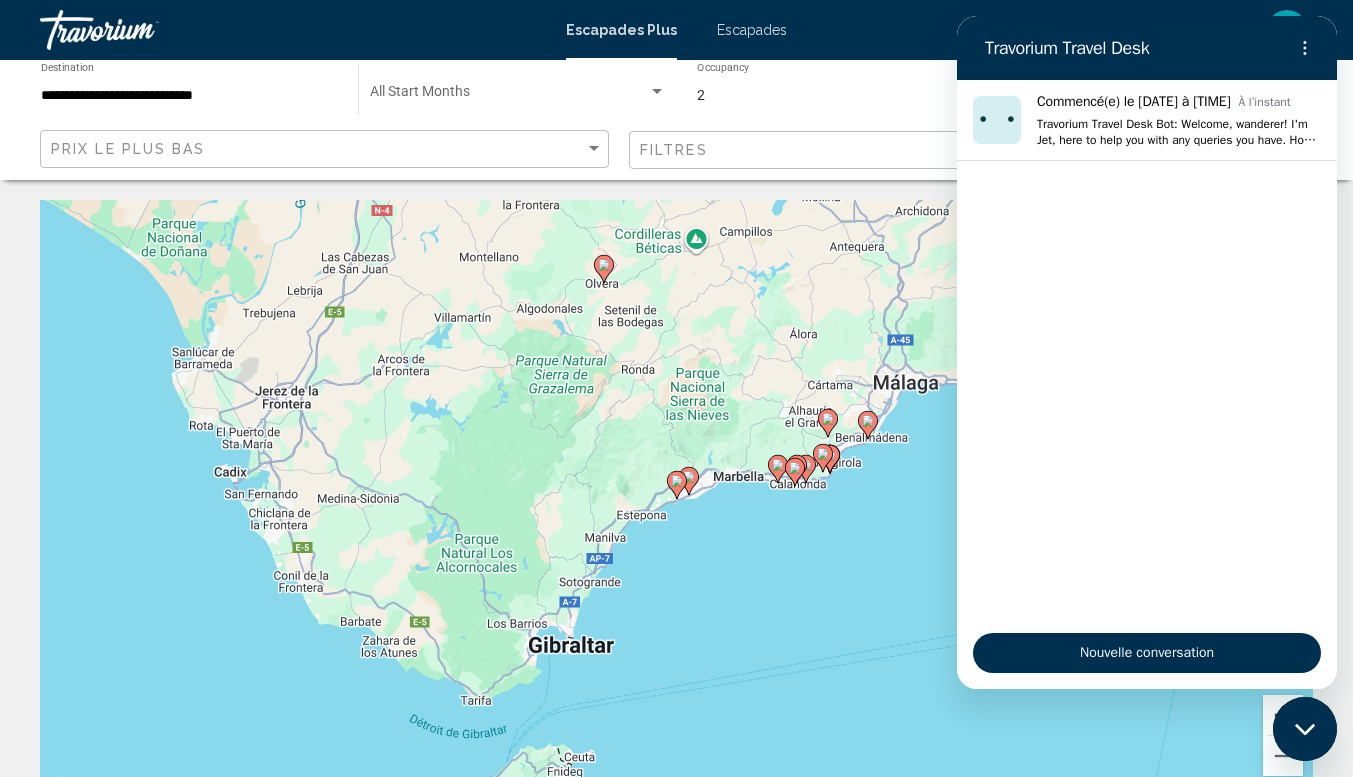 click at bounding box center (1283, 715) 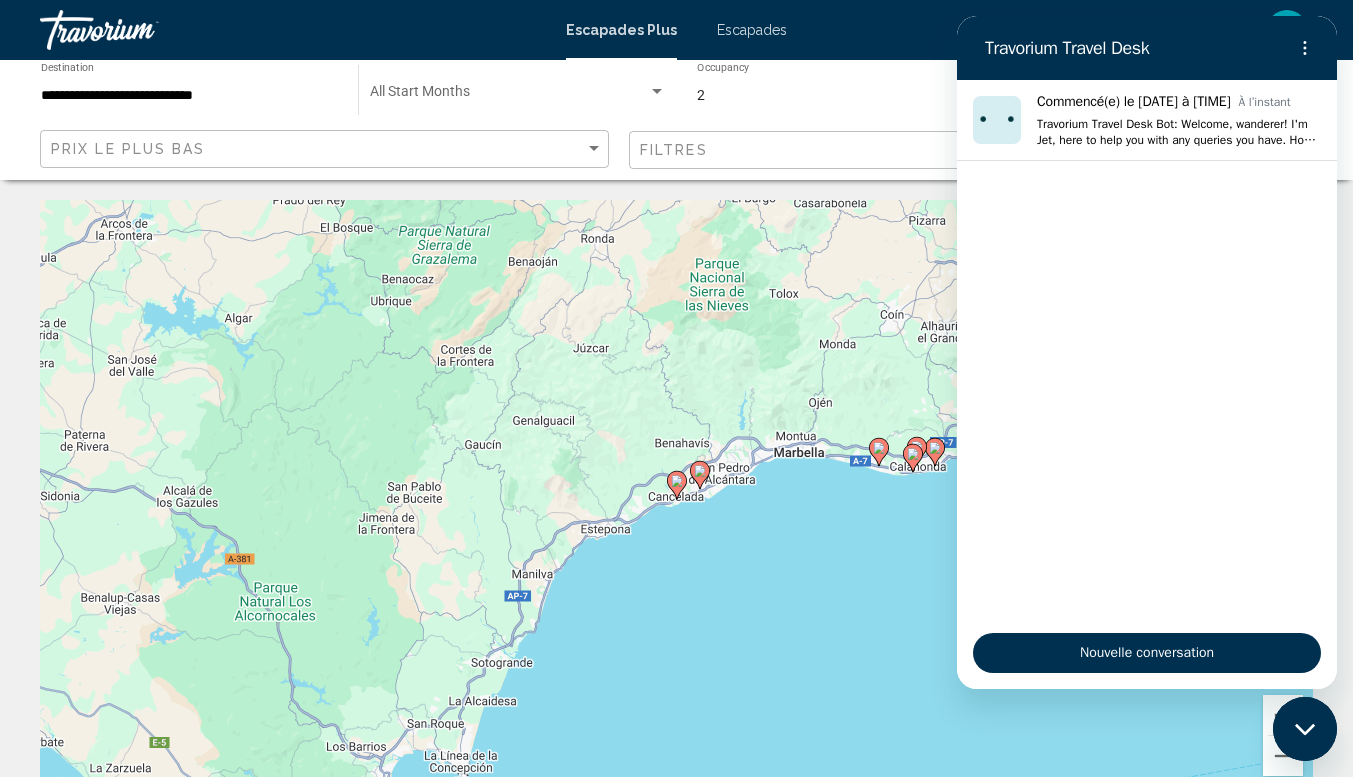 click at bounding box center (1305, 729) 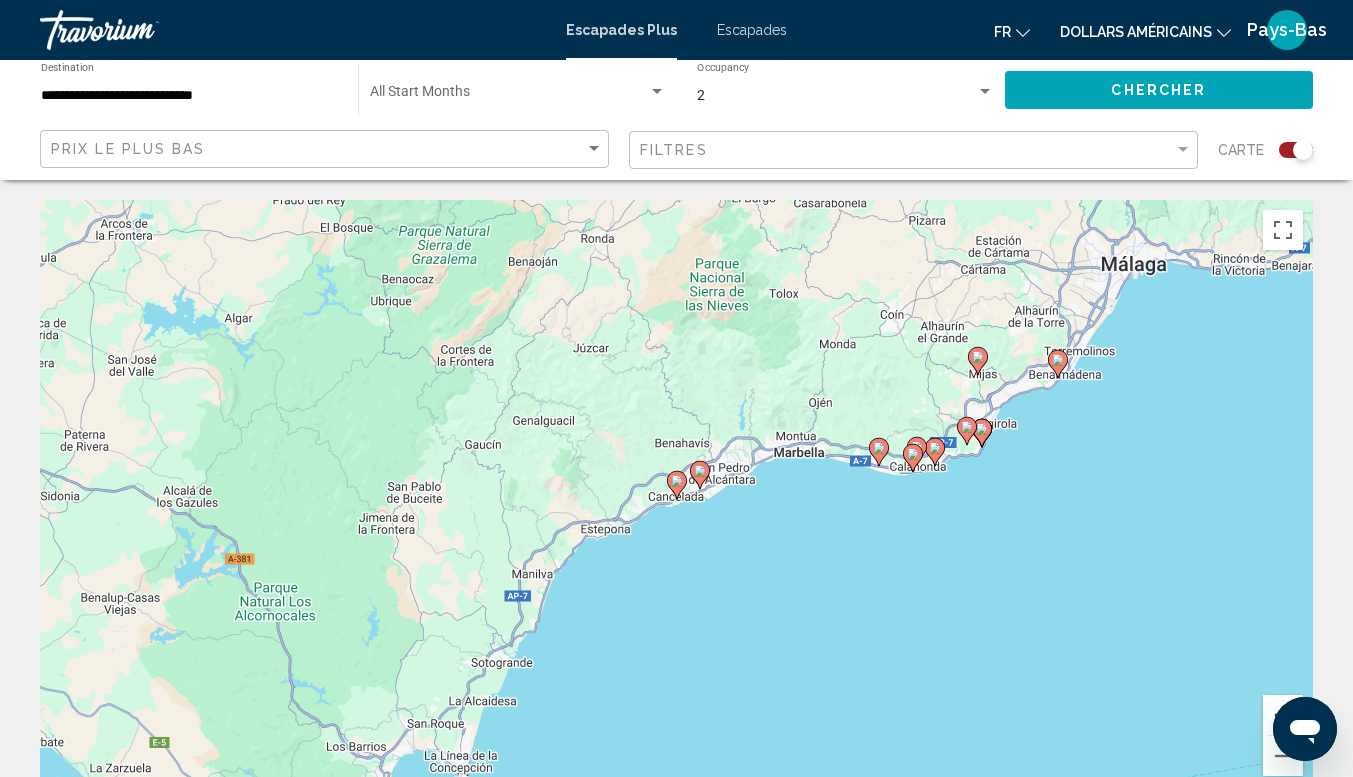 click at bounding box center (1283, 715) 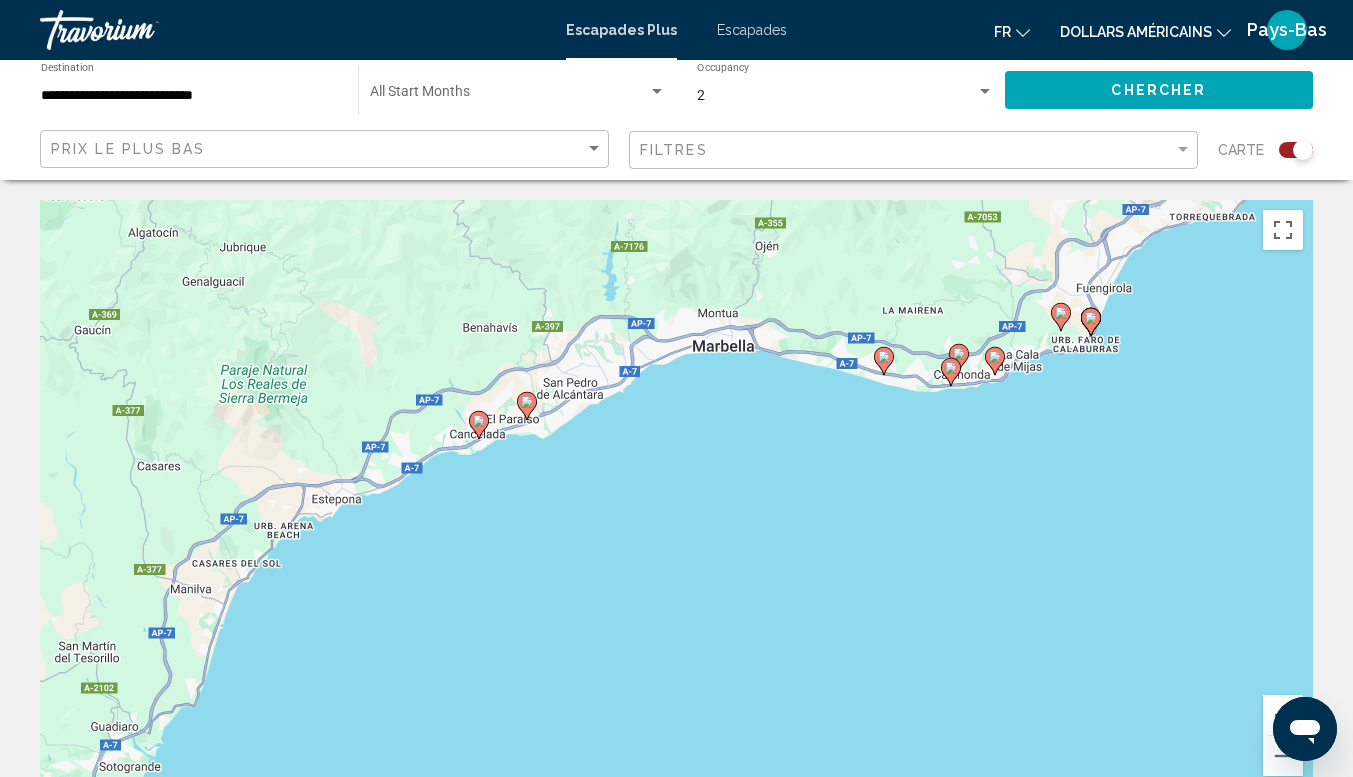 drag, startPoint x: 1004, startPoint y: 552, endPoint x: 803, endPoint y: 490, distance: 210.34496 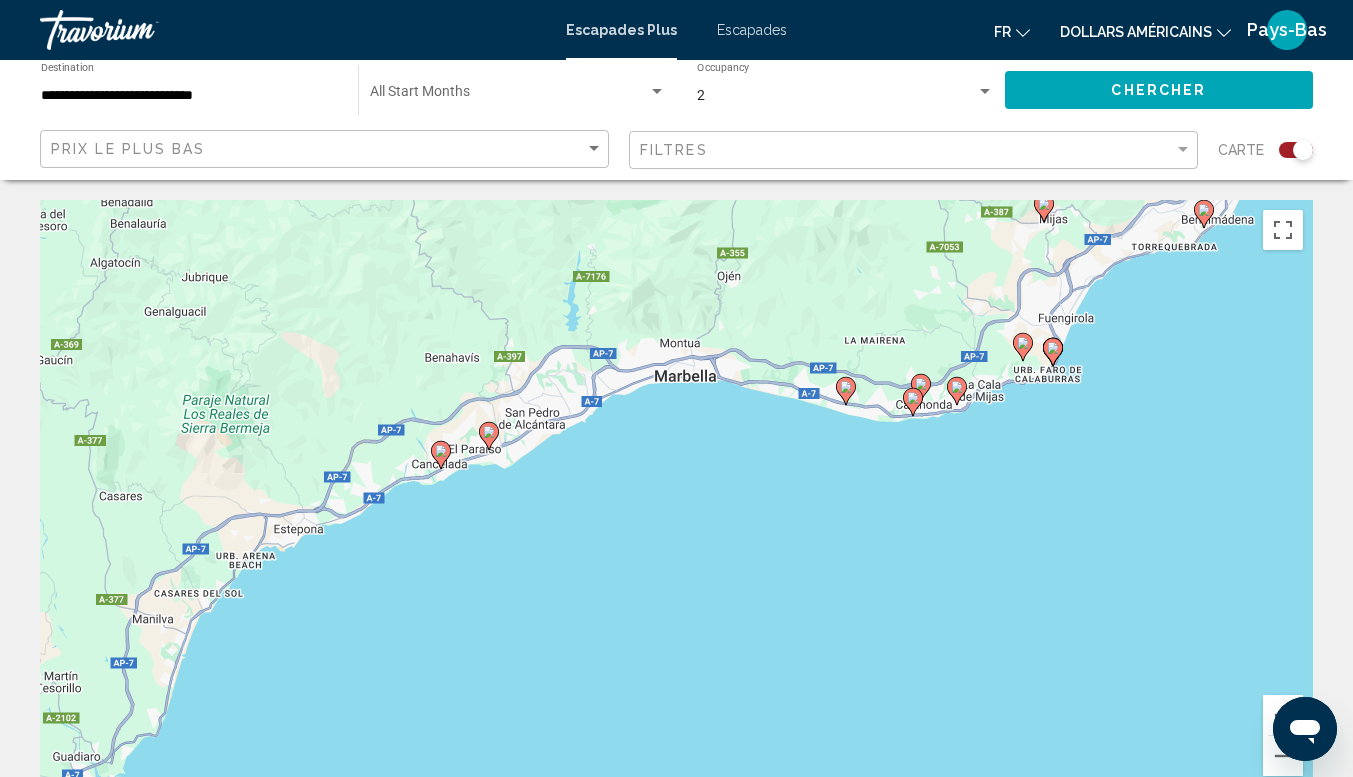 drag, startPoint x: 1162, startPoint y: 384, endPoint x: 1057, endPoint y: 462, distance: 130.80138 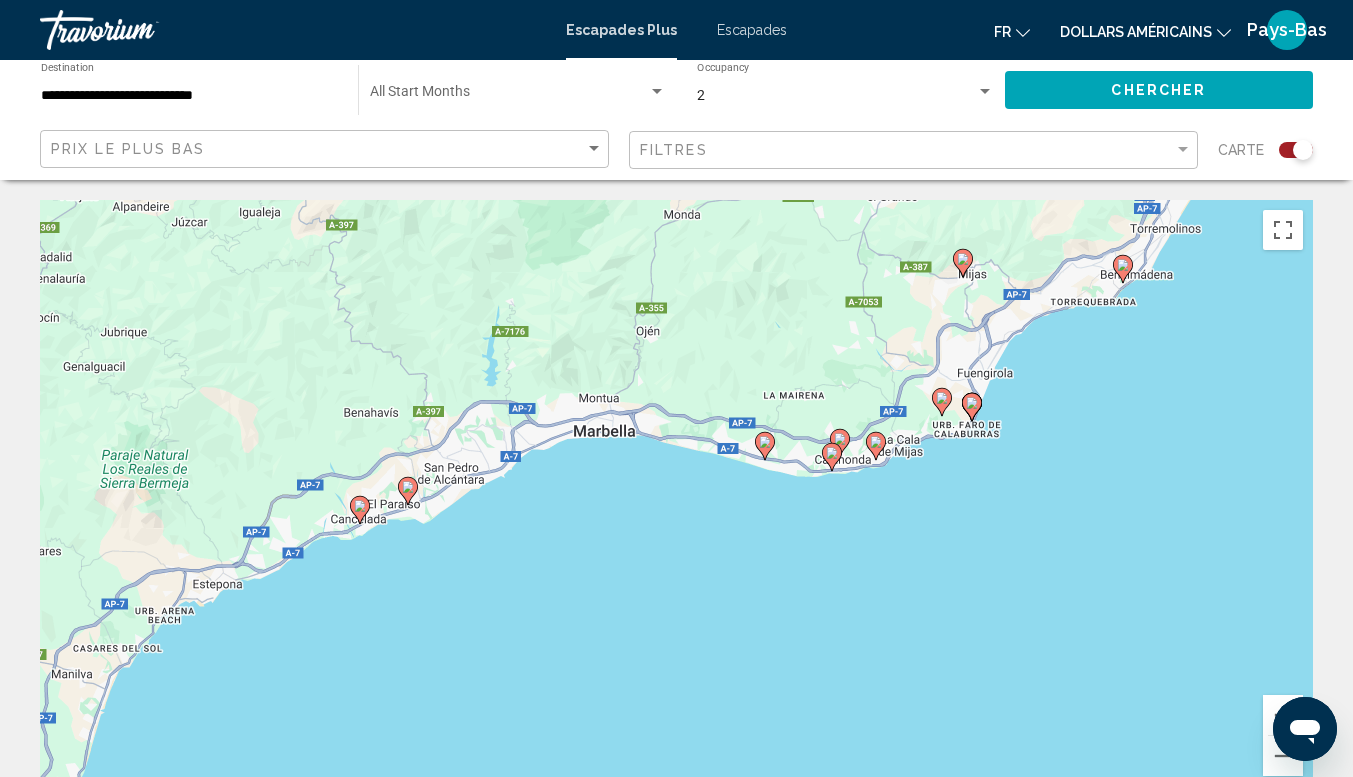 click 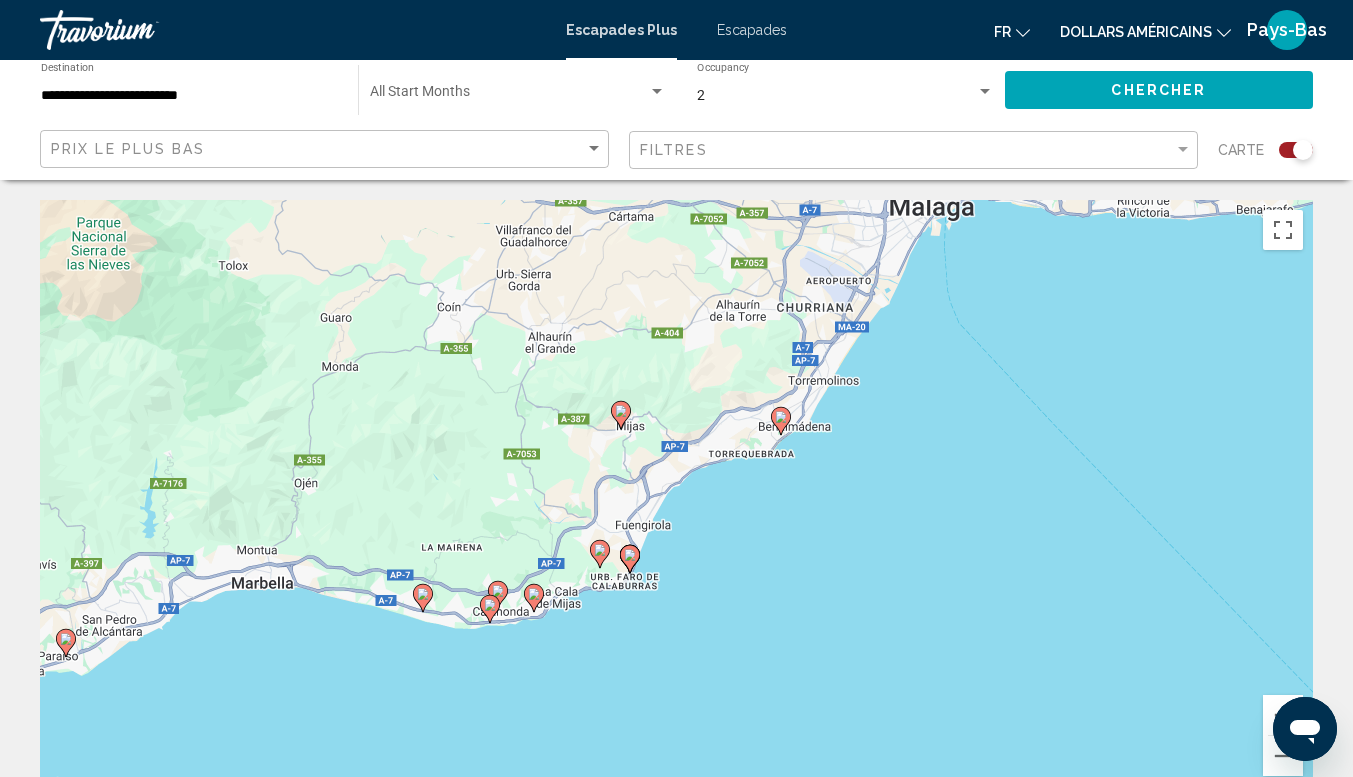 click 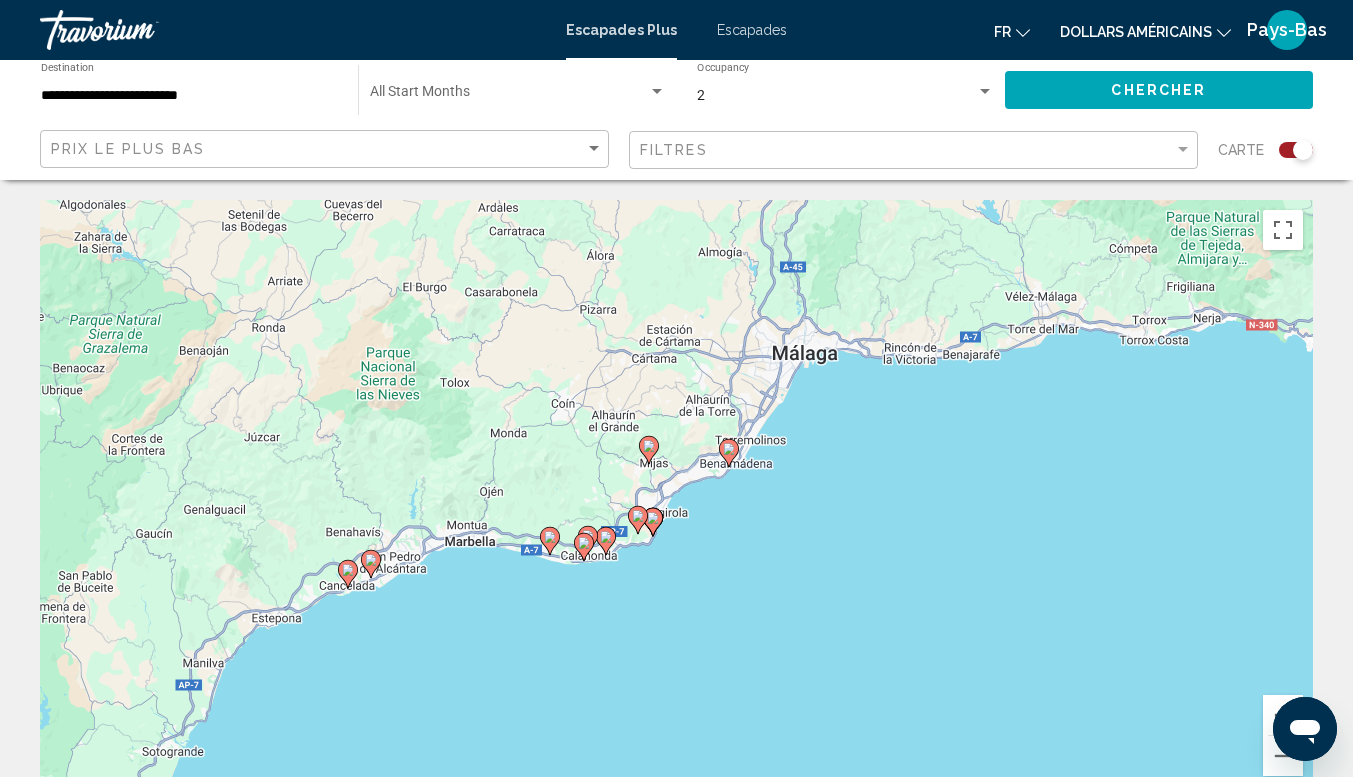 click 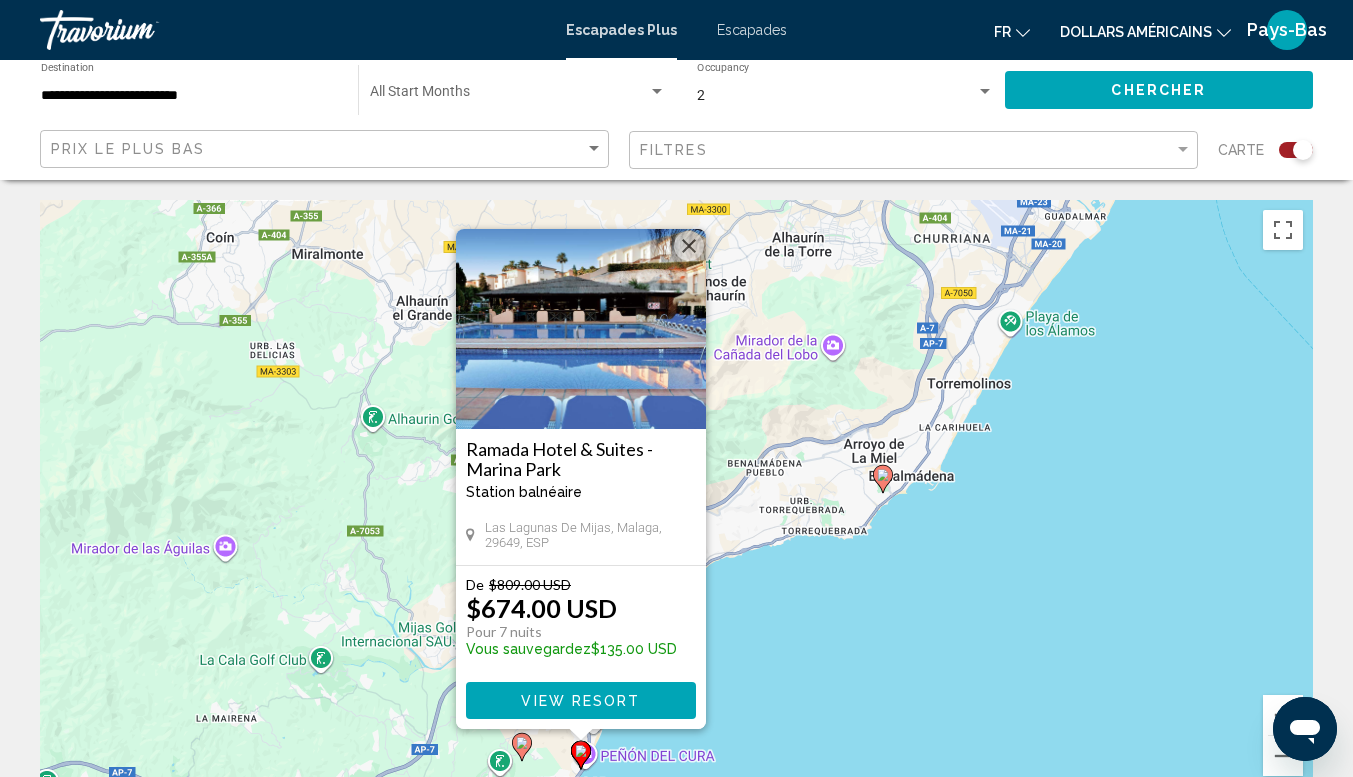 click at bounding box center (581, 329) 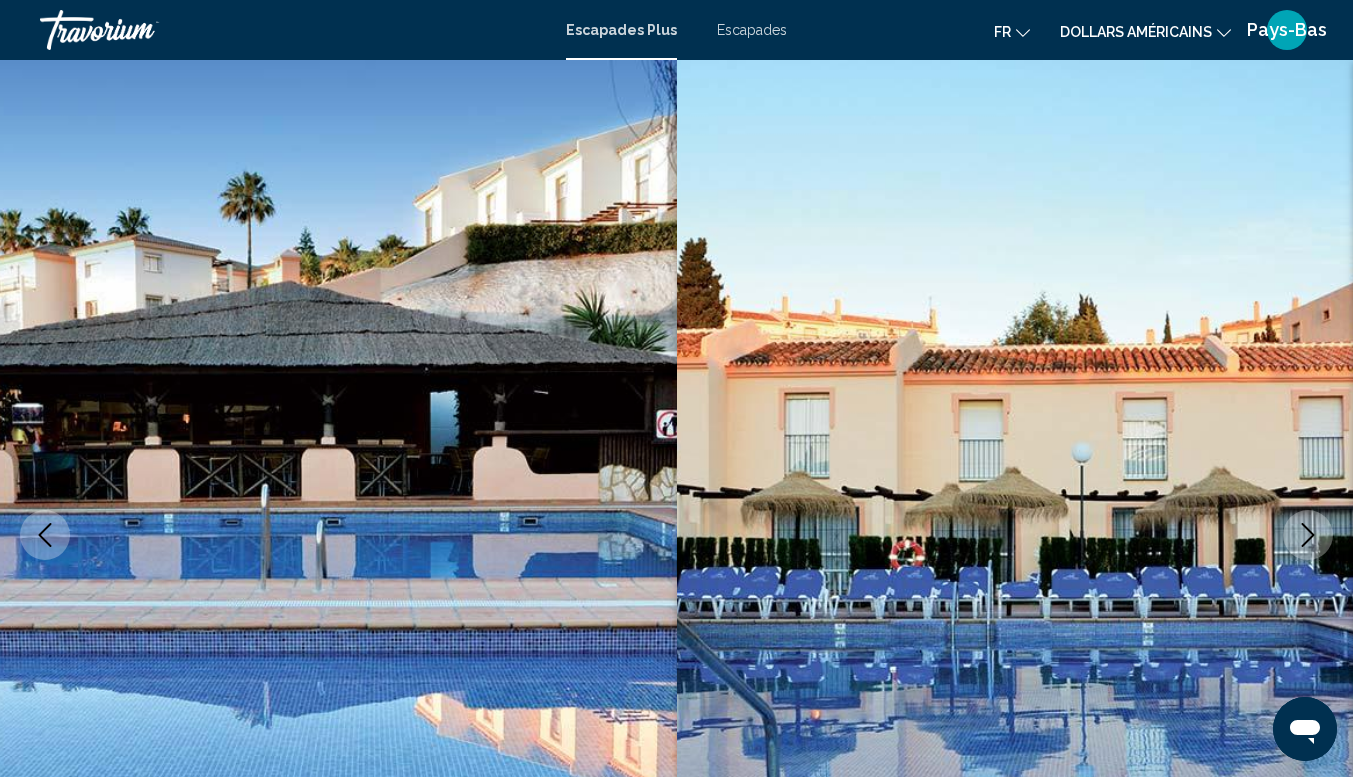 scroll, scrollTop: 146, scrollLeft: 0, axis: vertical 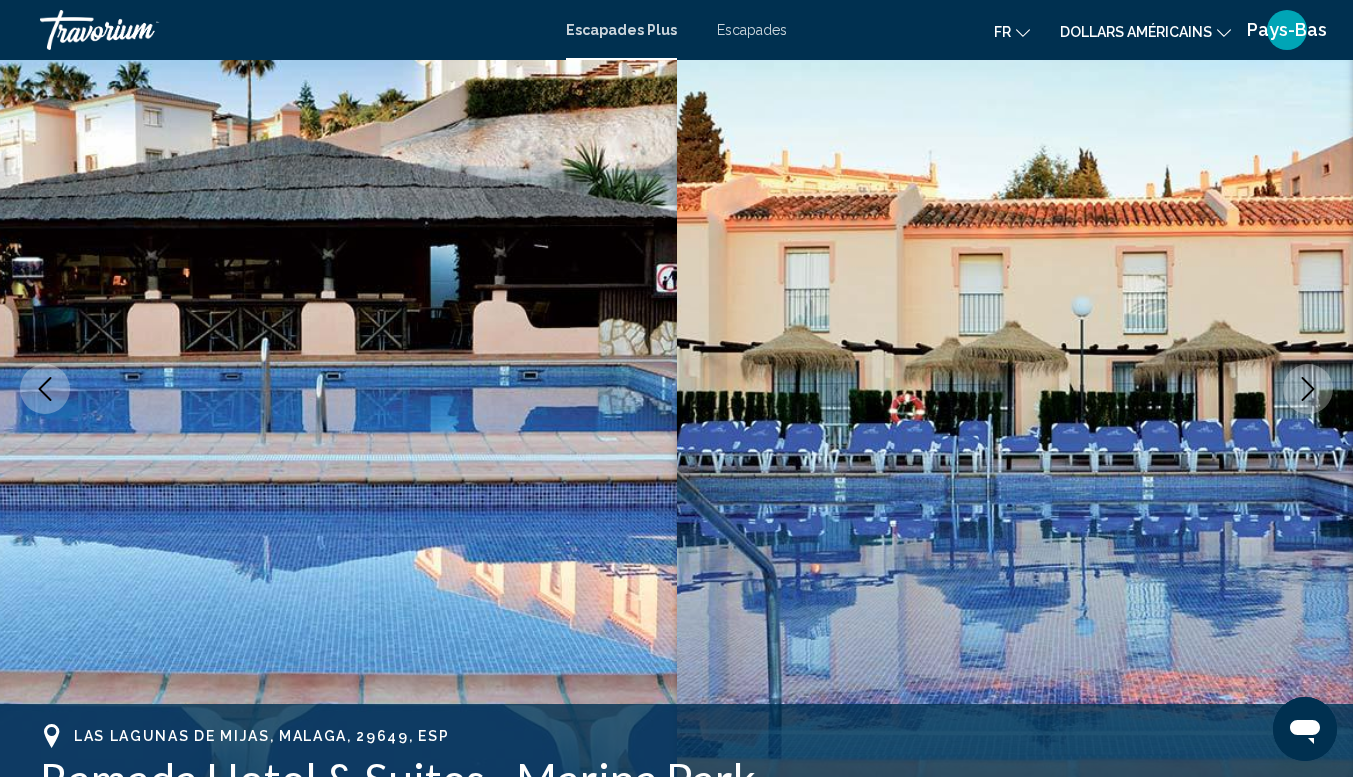 click 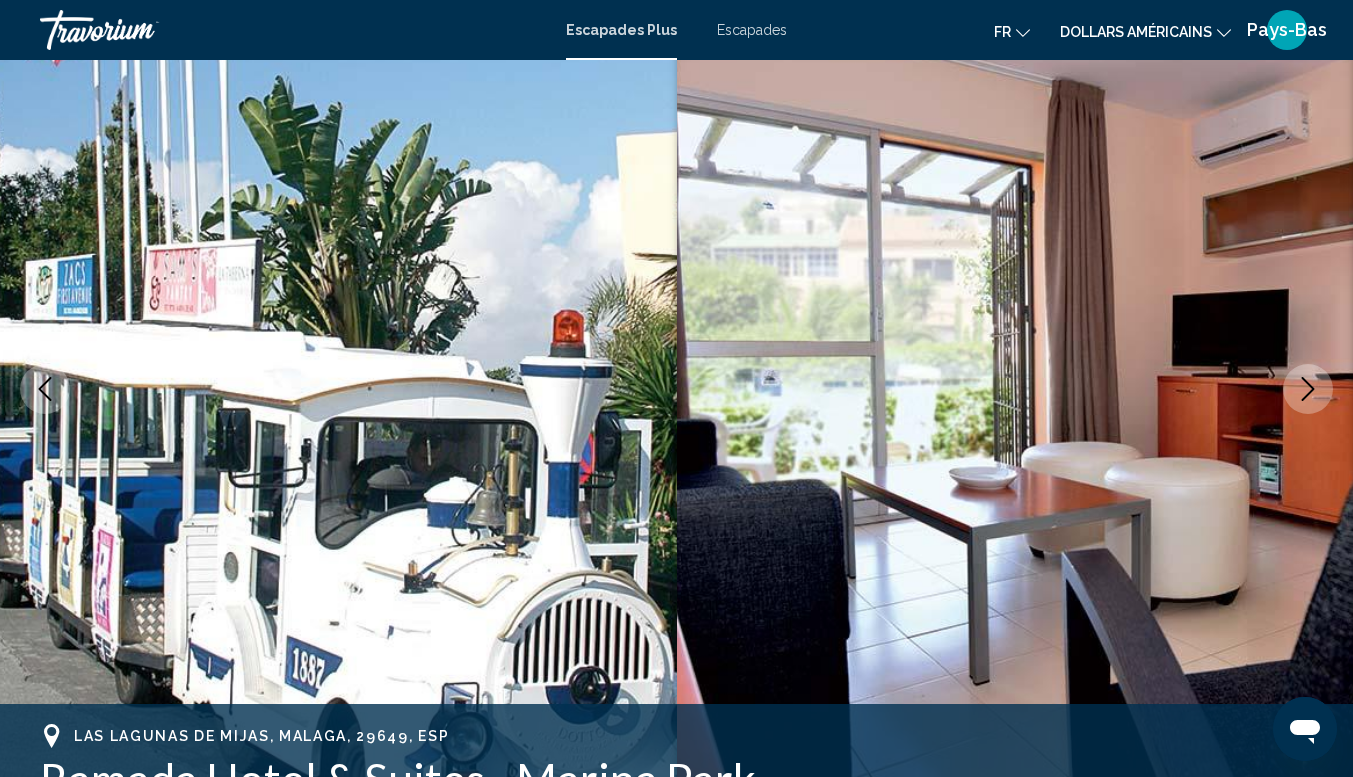 click 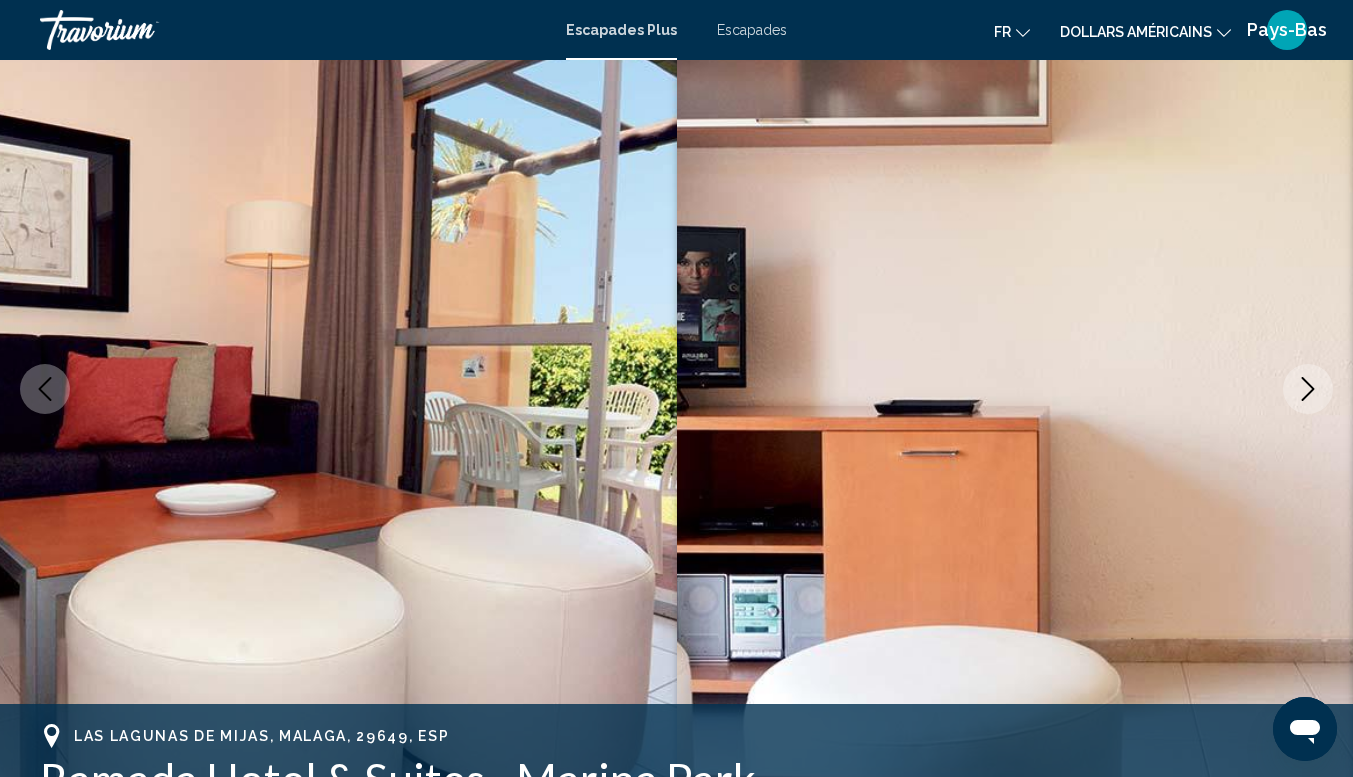 click 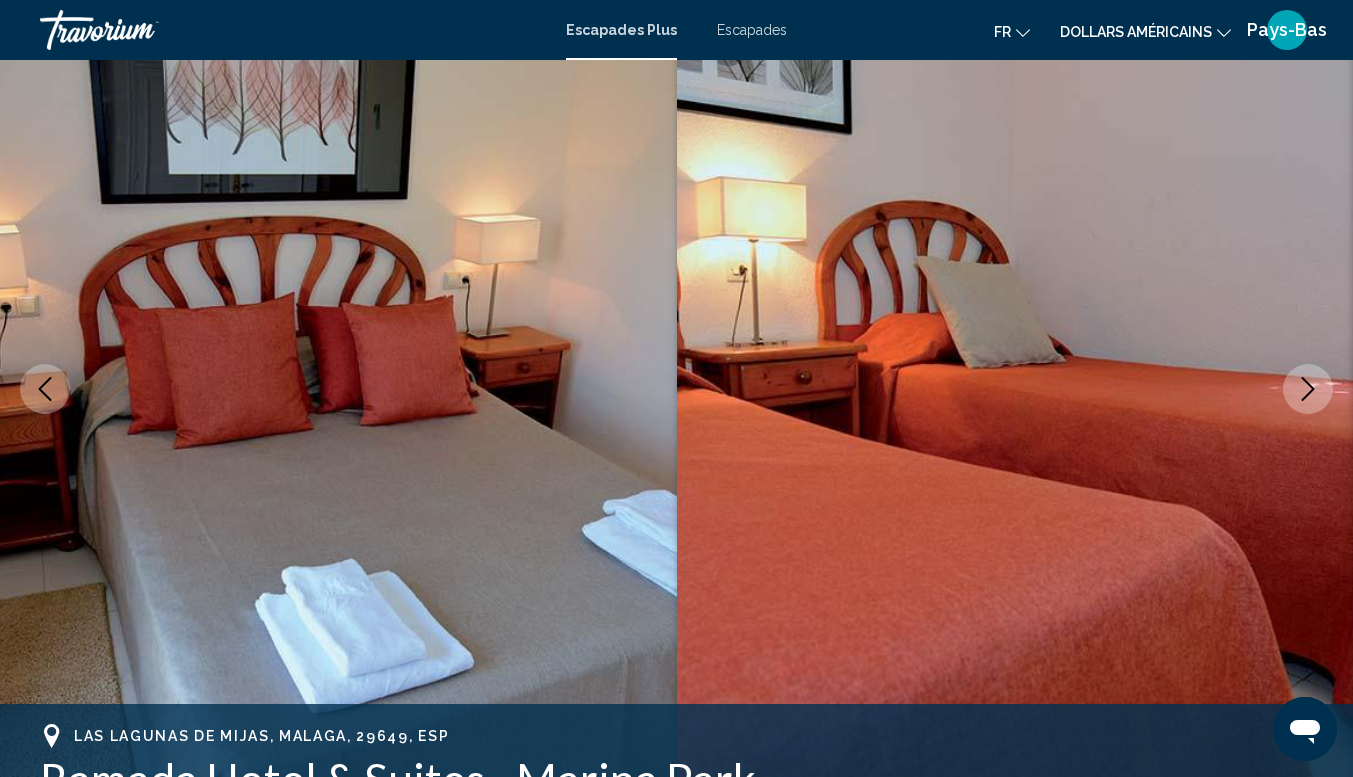 click 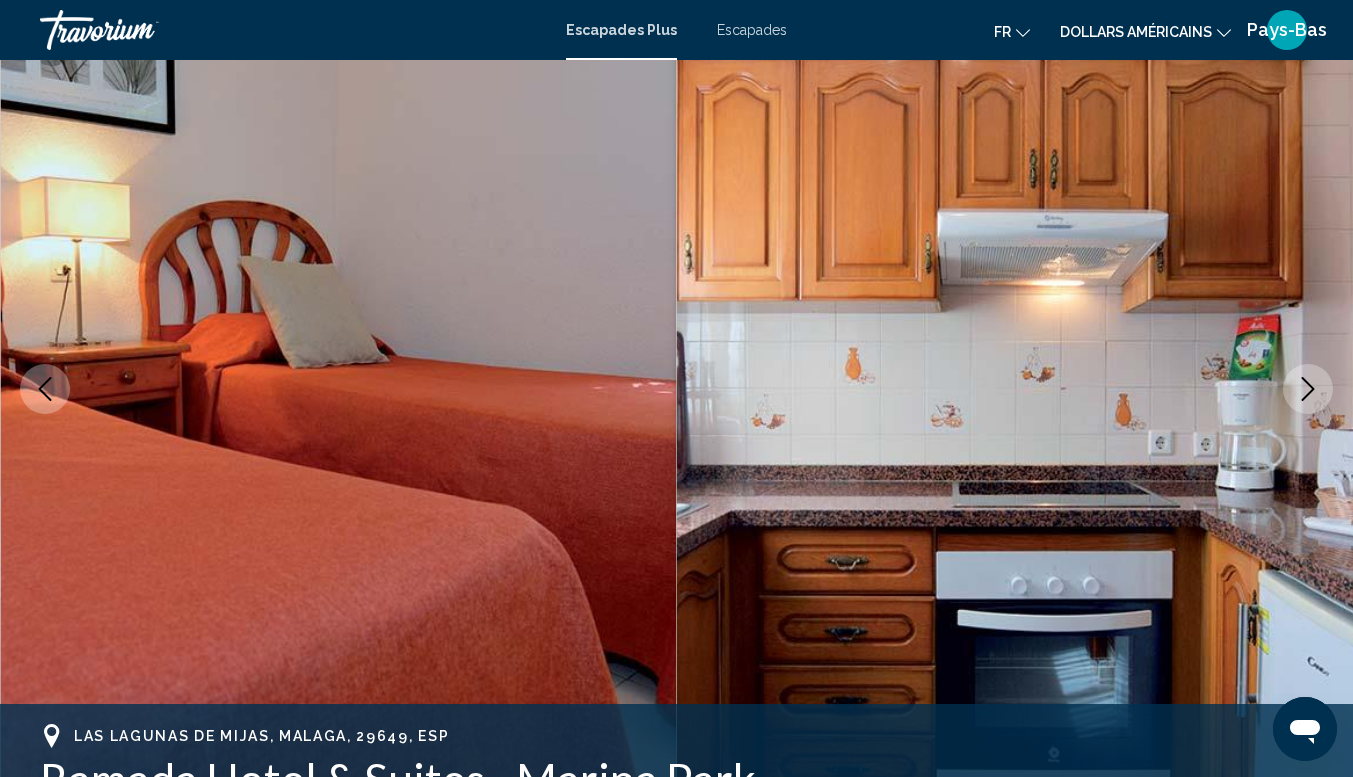 click 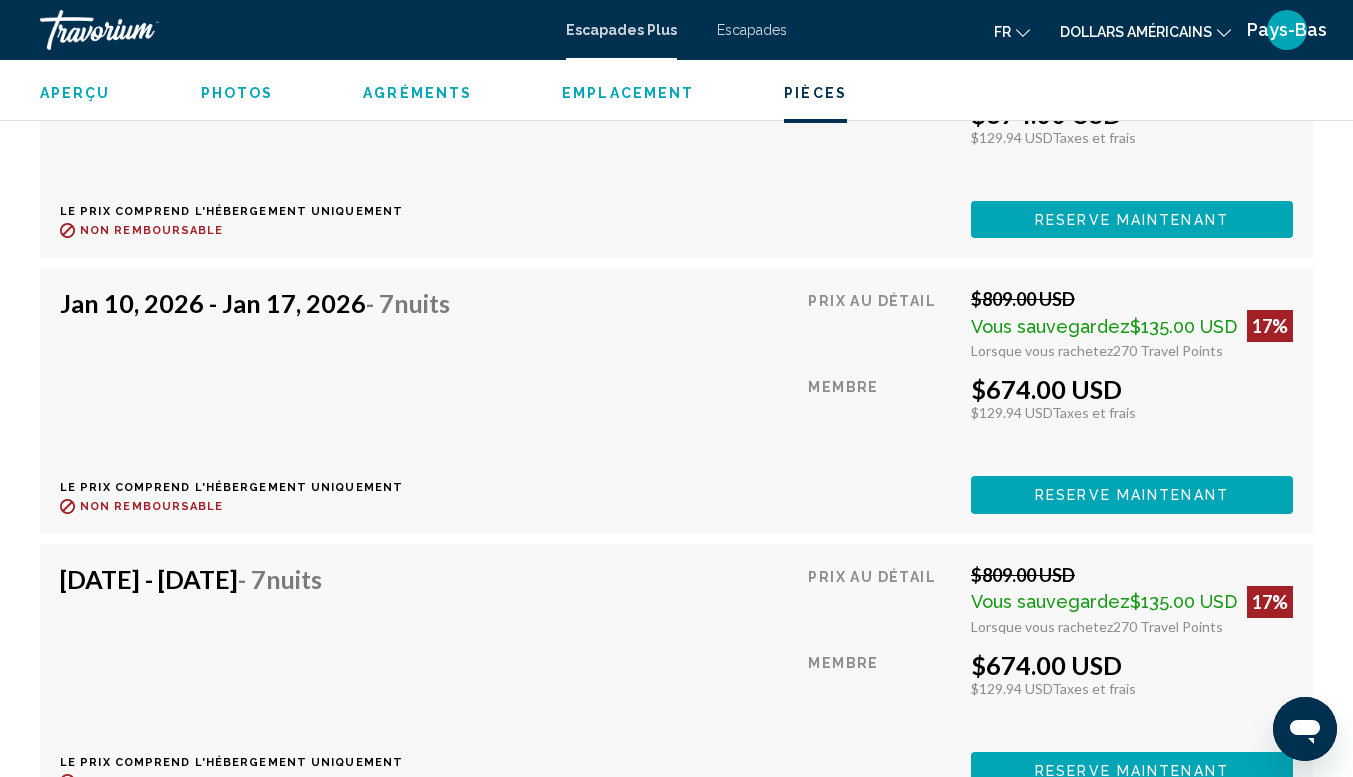scroll, scrollTop: 3737, scrollLeft: 0, axis: vertical 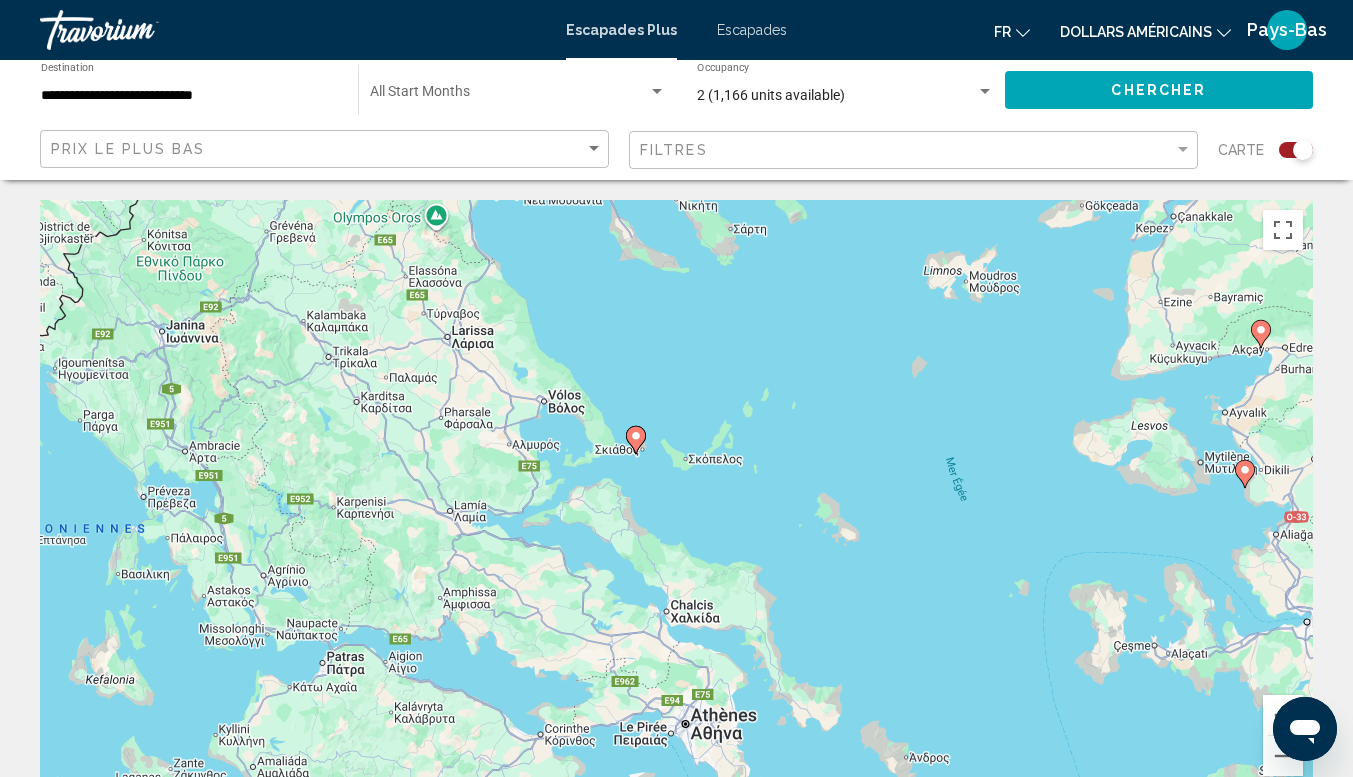 click 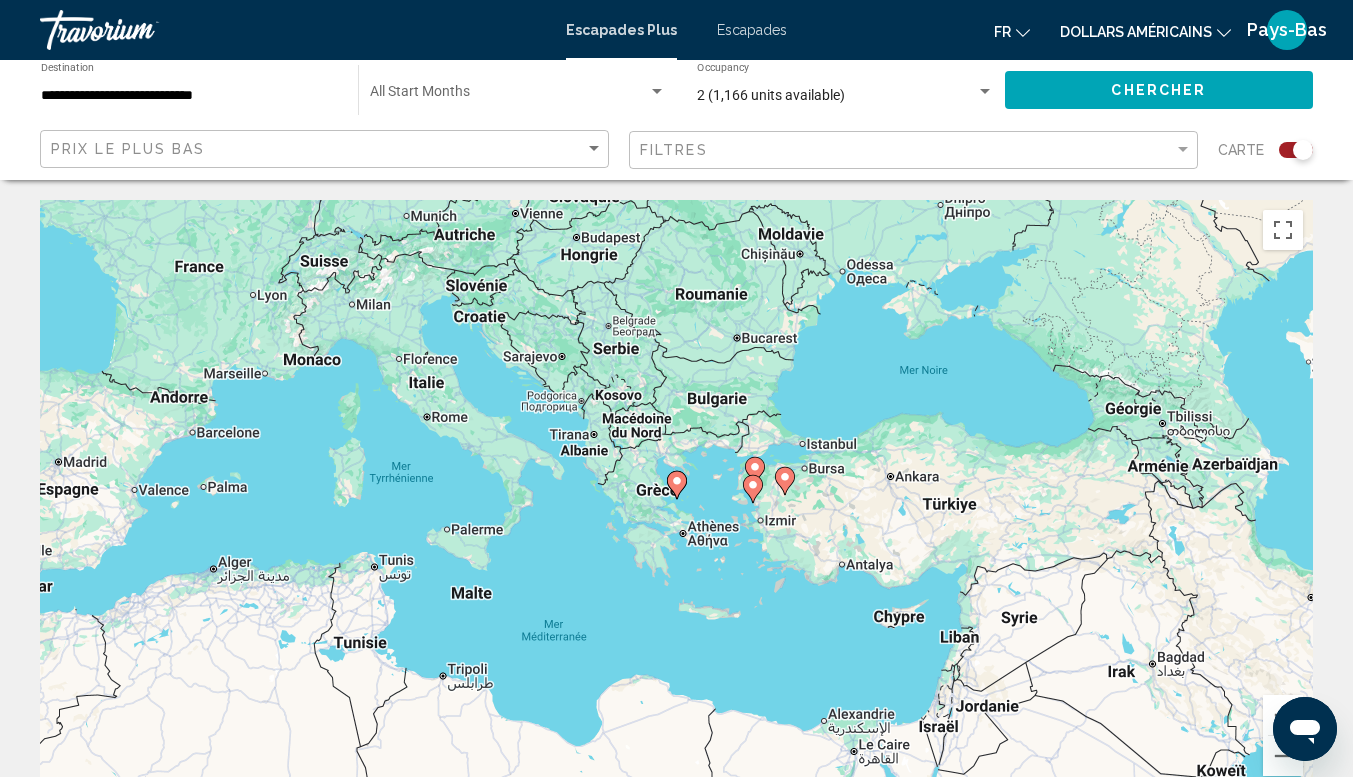 click 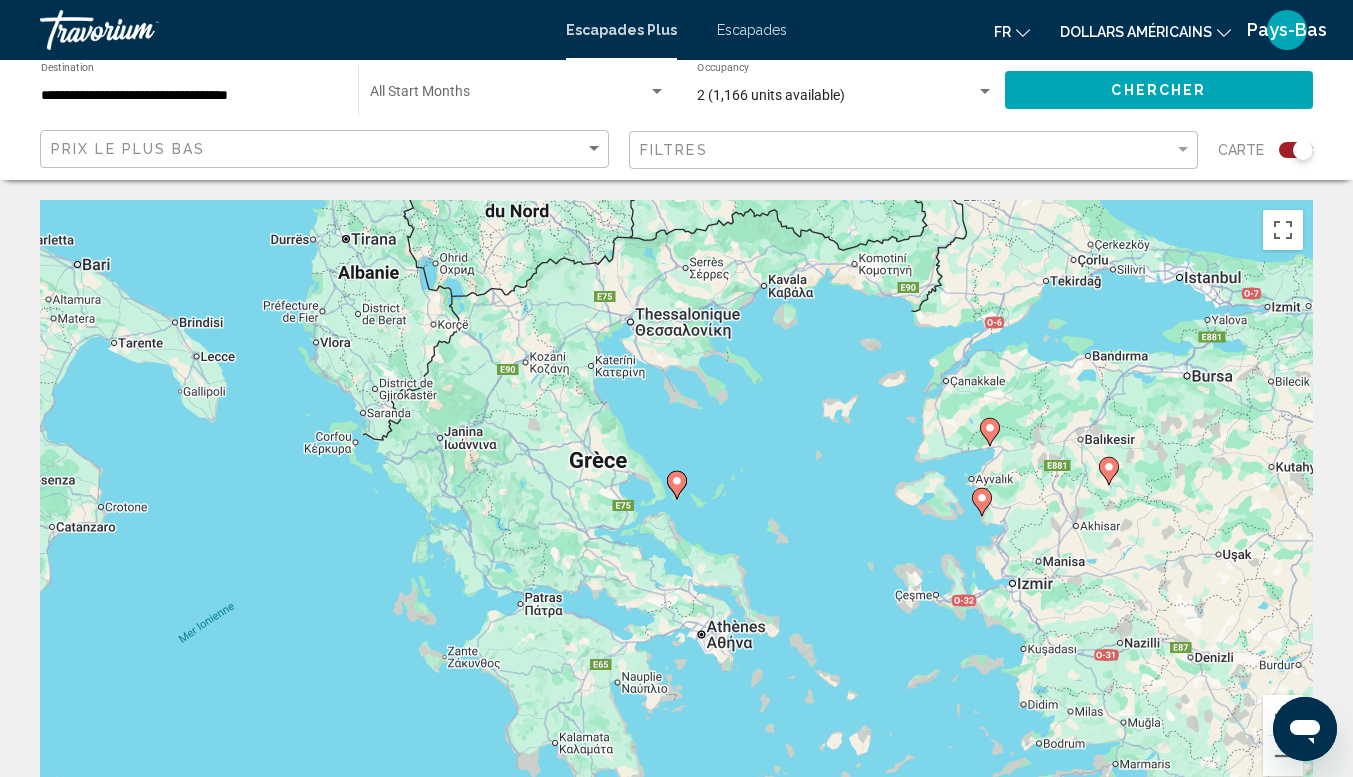 click 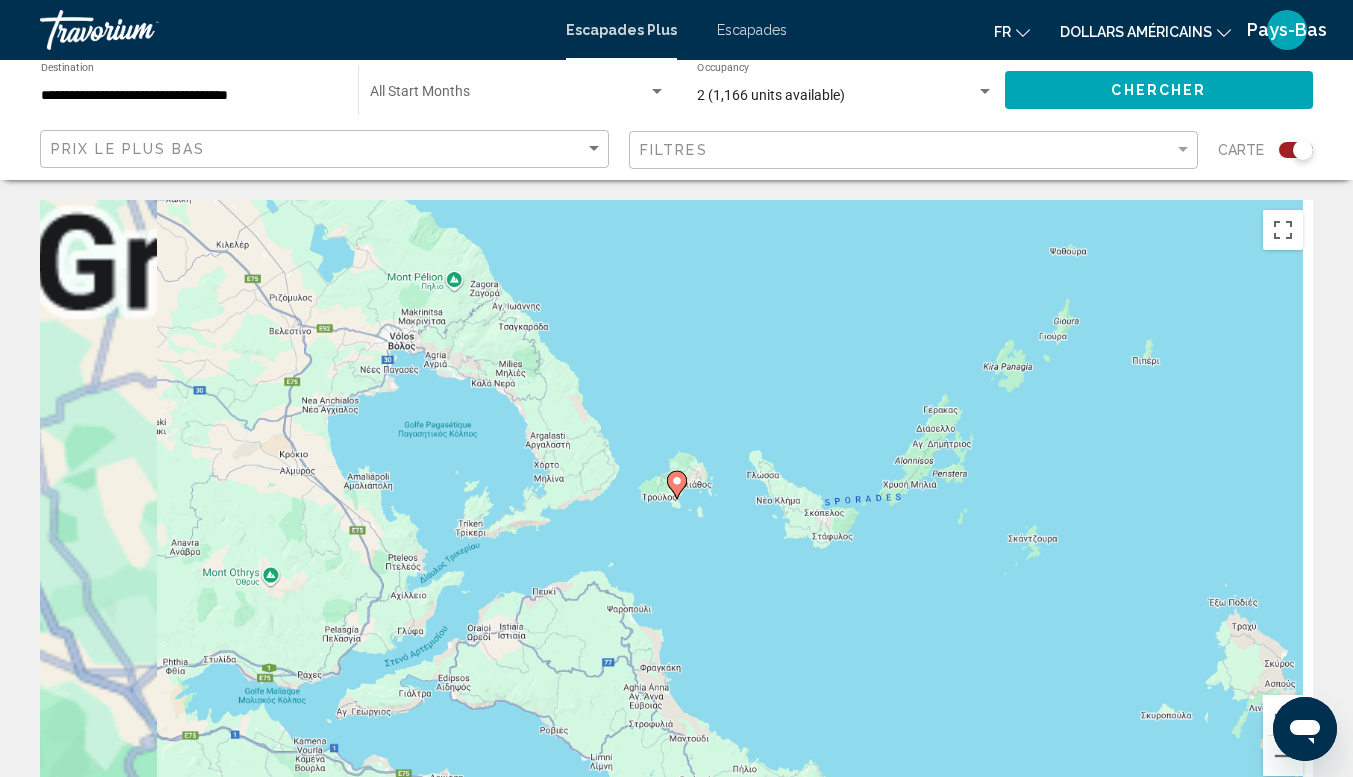 click 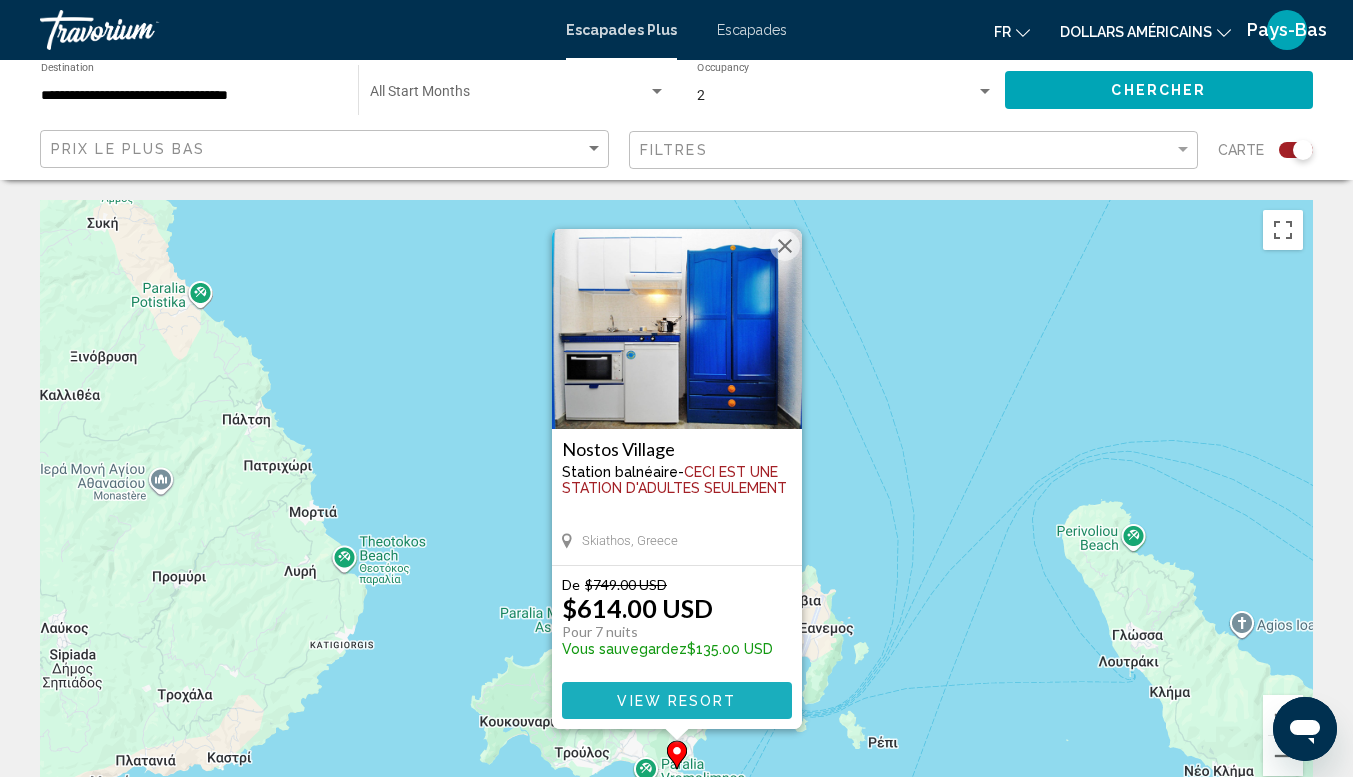 click on "View Resort" at bounding box center [676, 701] 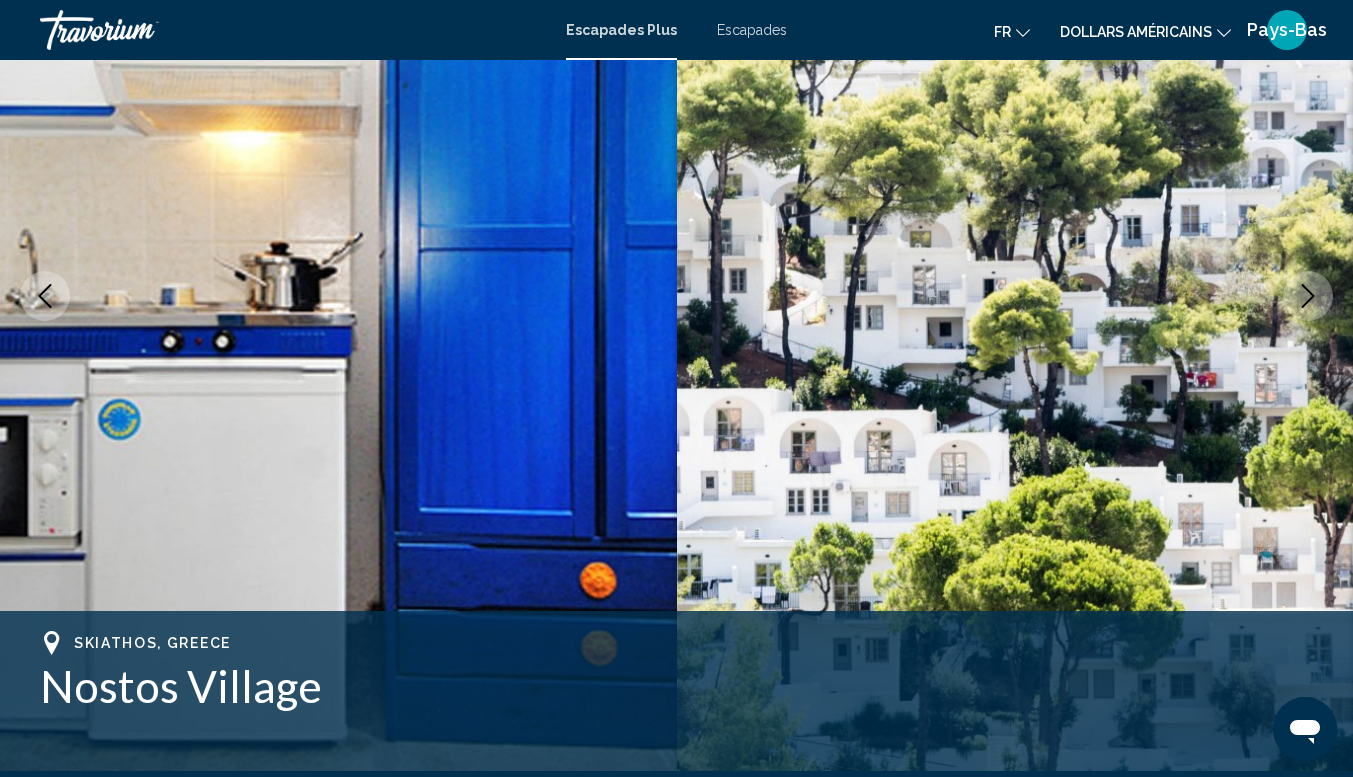 scroll, scrollTop: 23, scrollLeft: 0, axis: vertical 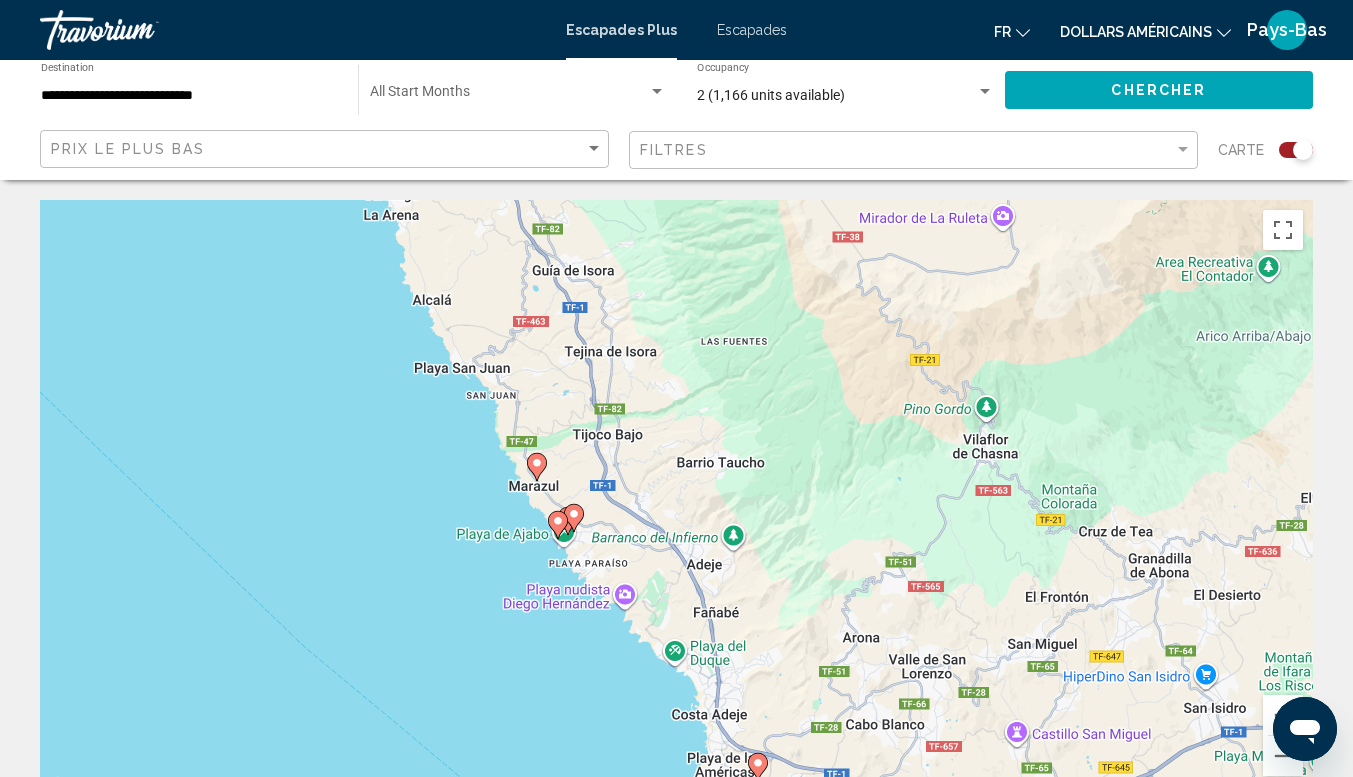 click 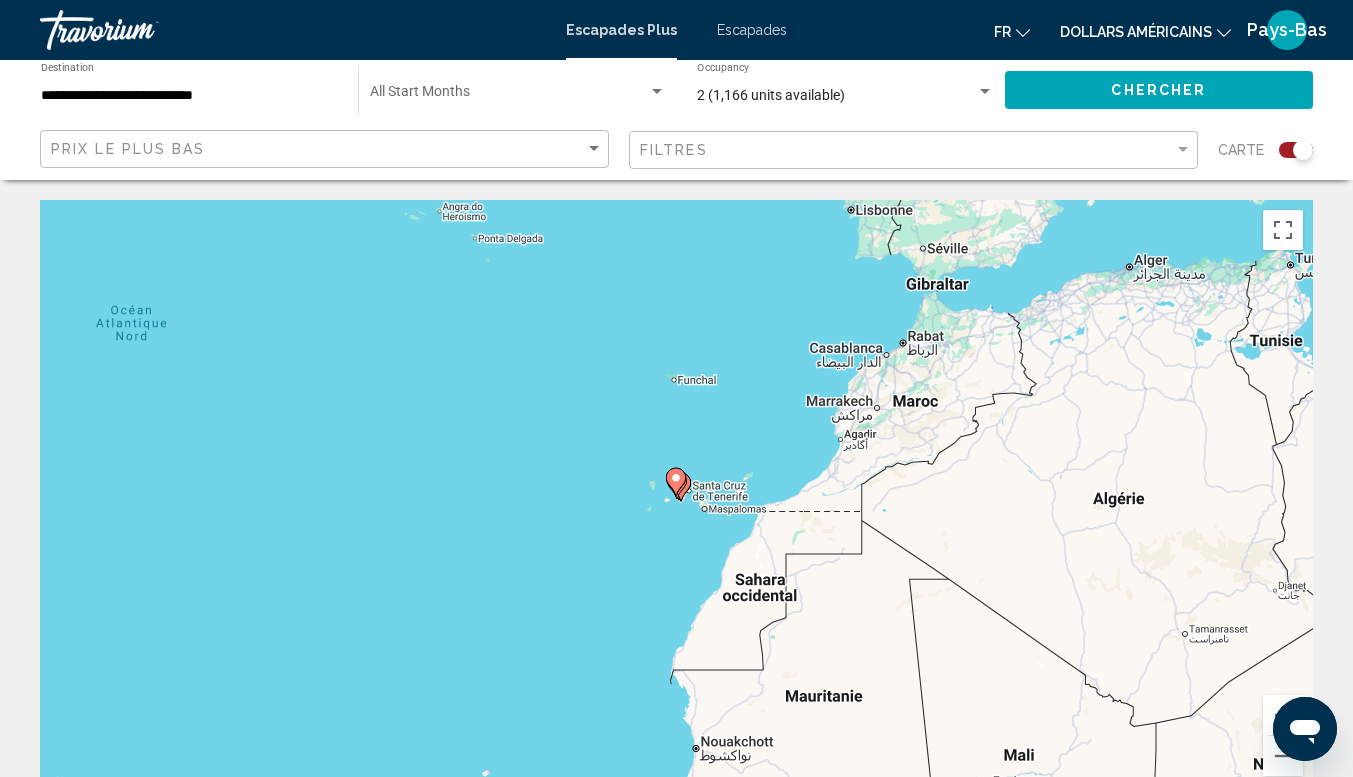 click 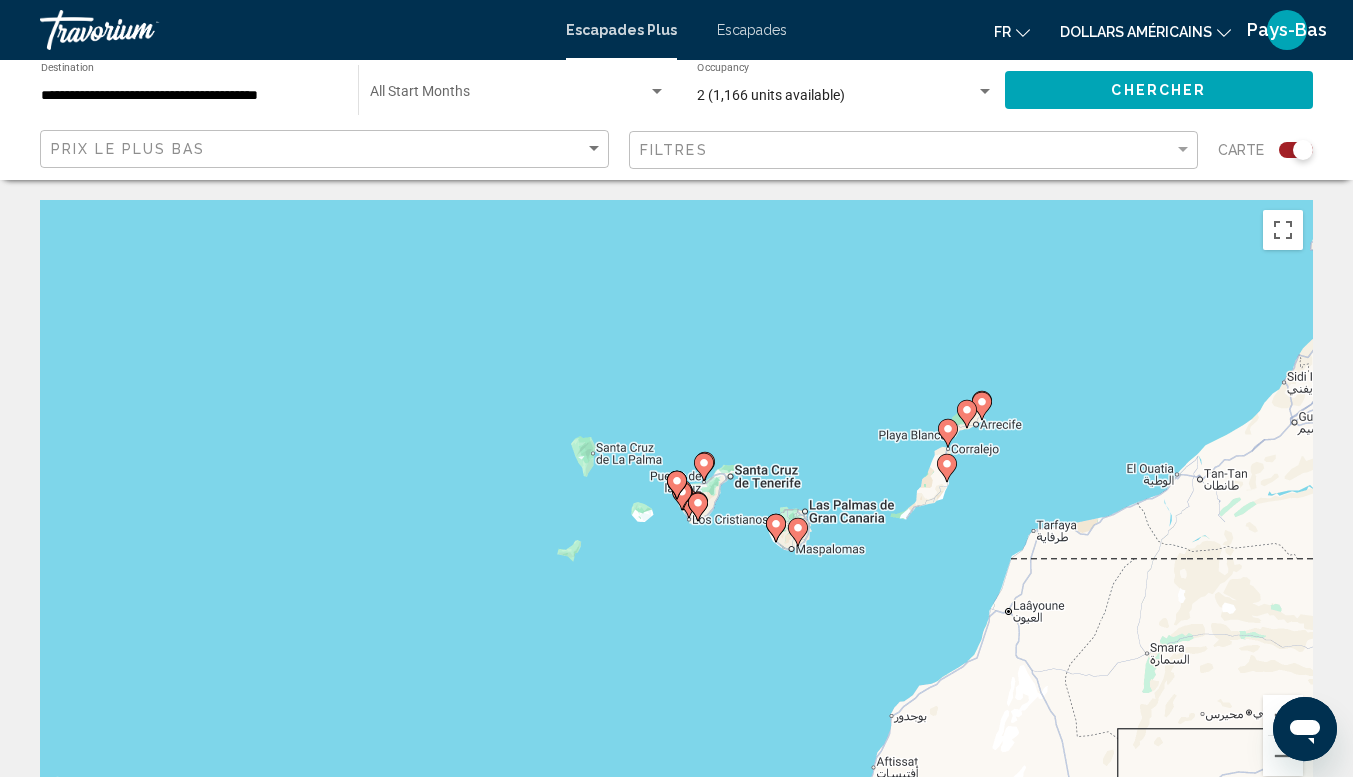click on "Pour naviguer, appuyez sur les touches fléchées.  Pour activer le glissement avec le clavier, appuyez sur Alt+Entrée. Une fois ce mode activé, utilisez les touches fléchées pour déplacer le repère. Pour valider le déplacement, appuyez sur Entrée. Pour annuler, appuyez sur Échap." at bounding box center [676, 500] 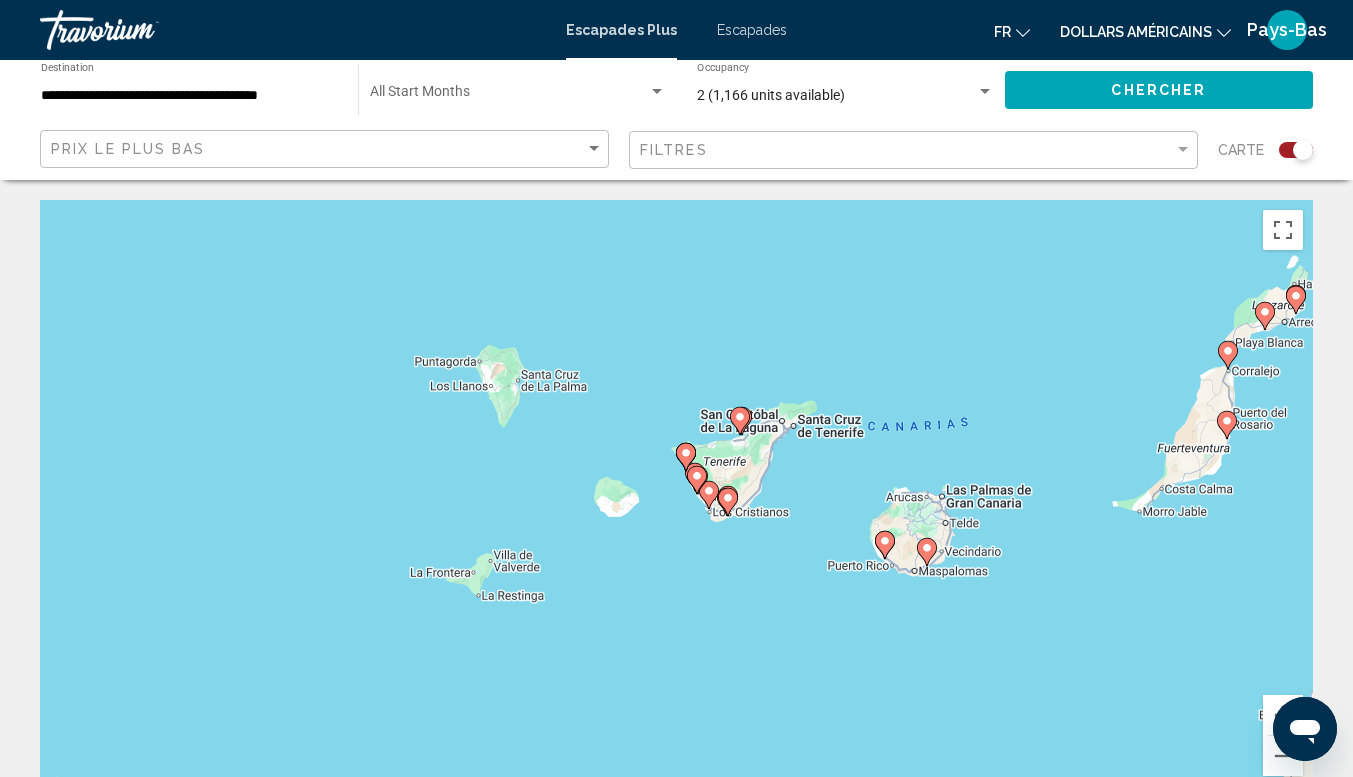 click on "Pour activer le glissement avec le clavier, appuyez sur Alt+Entrée. Une fois ce mode activé, utilisez les touches fléchées pour déplacer le repère. Pour valider le déplacement, appuyez sur Entrée. Pour annuler, appuyez sur Échap." at bounding box center [676, 500] 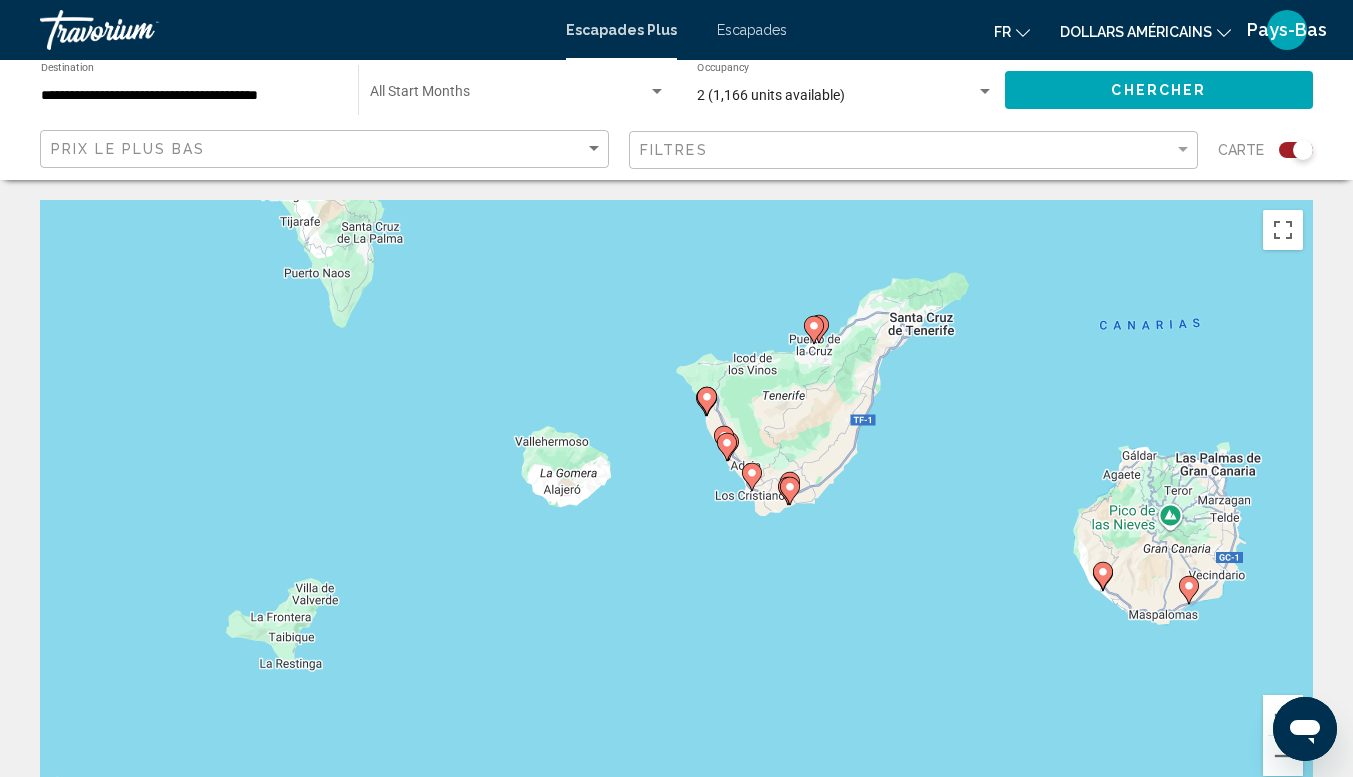 click on "Pour activer le glissement avec le clavier, appuyez sur Alt+Entrée. Une fois ce mode activé, utilisez les touches fléchées pour déplacer le repère. Pour valider le déplacement, appuyez sur Entrée. Pour annuler, appuyez sur Échap." at bounding box center (676, 500) 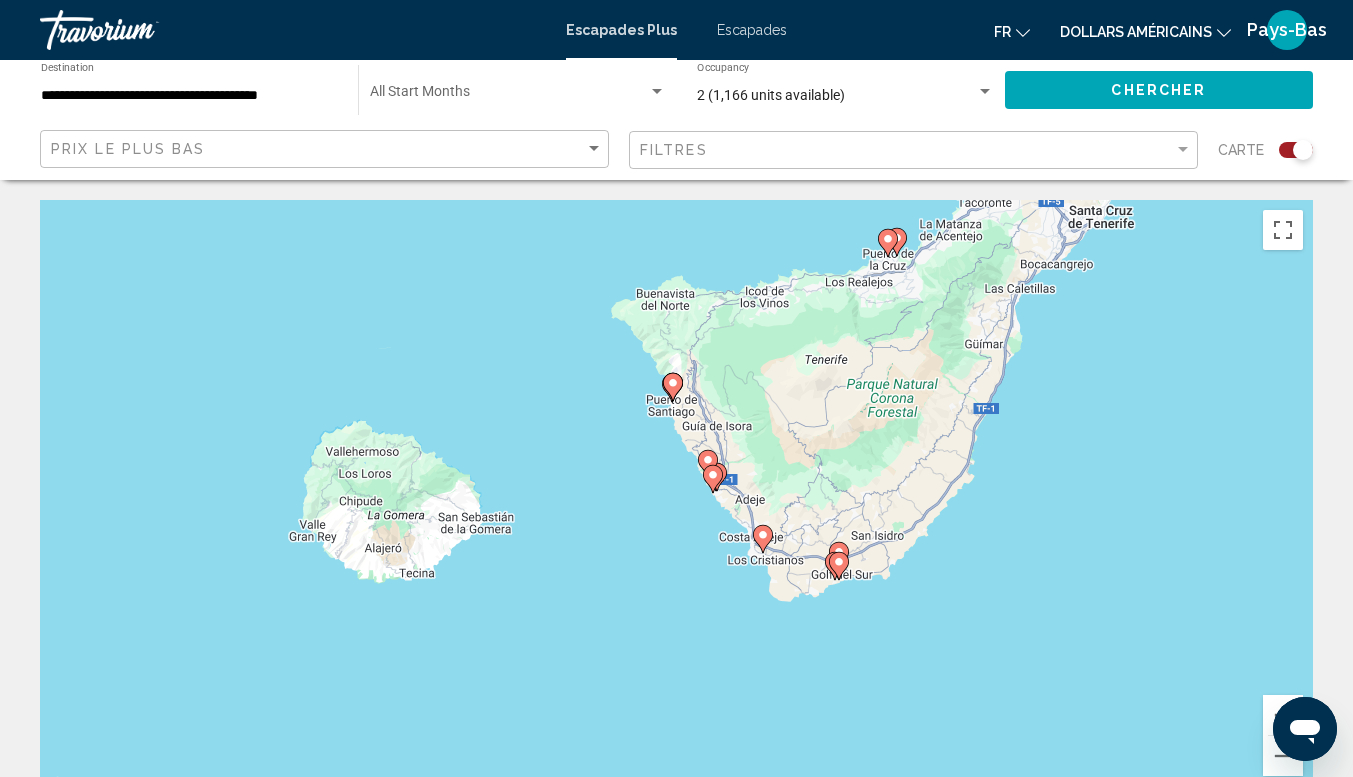 drag, startPoint x: 716, startPoint y: 479, endPoint x: 640, endPoint y: 576, distance: 123.22743 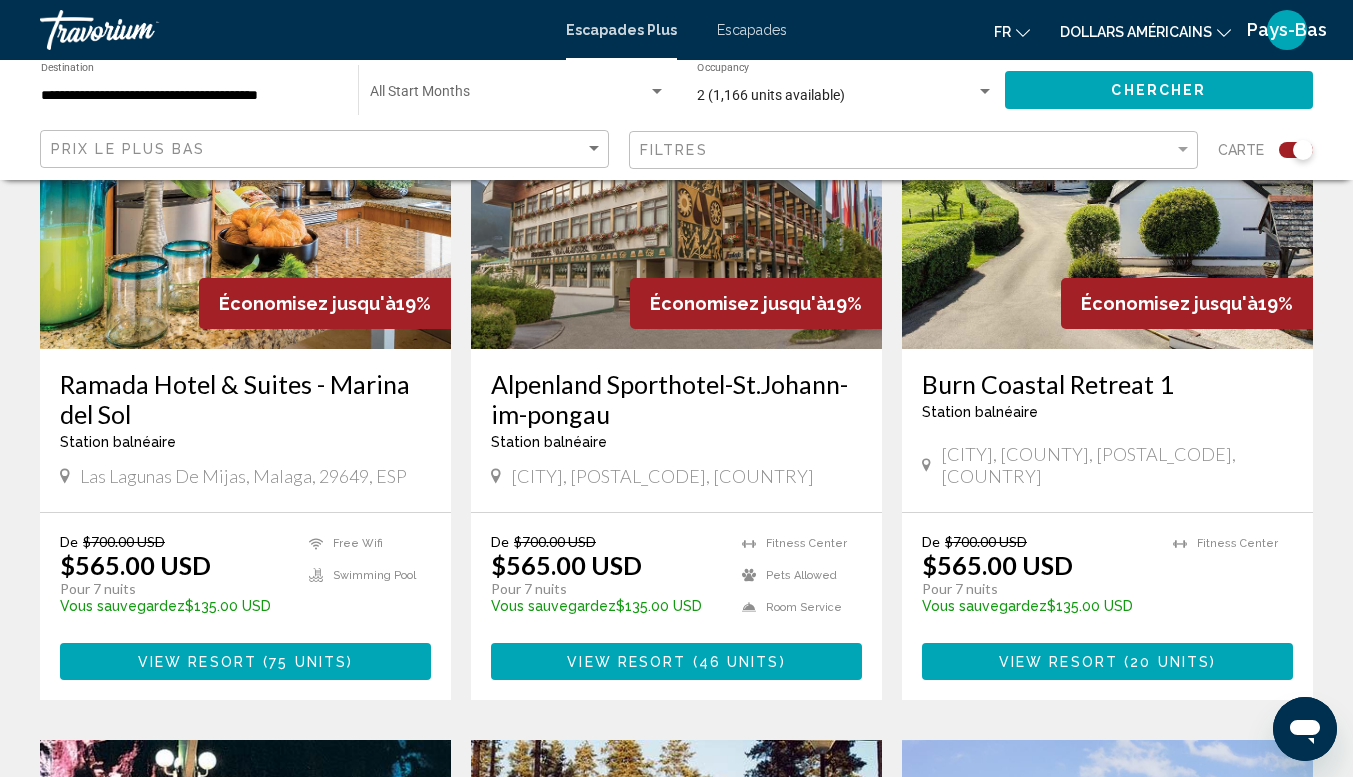 scroll, scrollTop: 800, scrollLeft: 0, axis: vertical 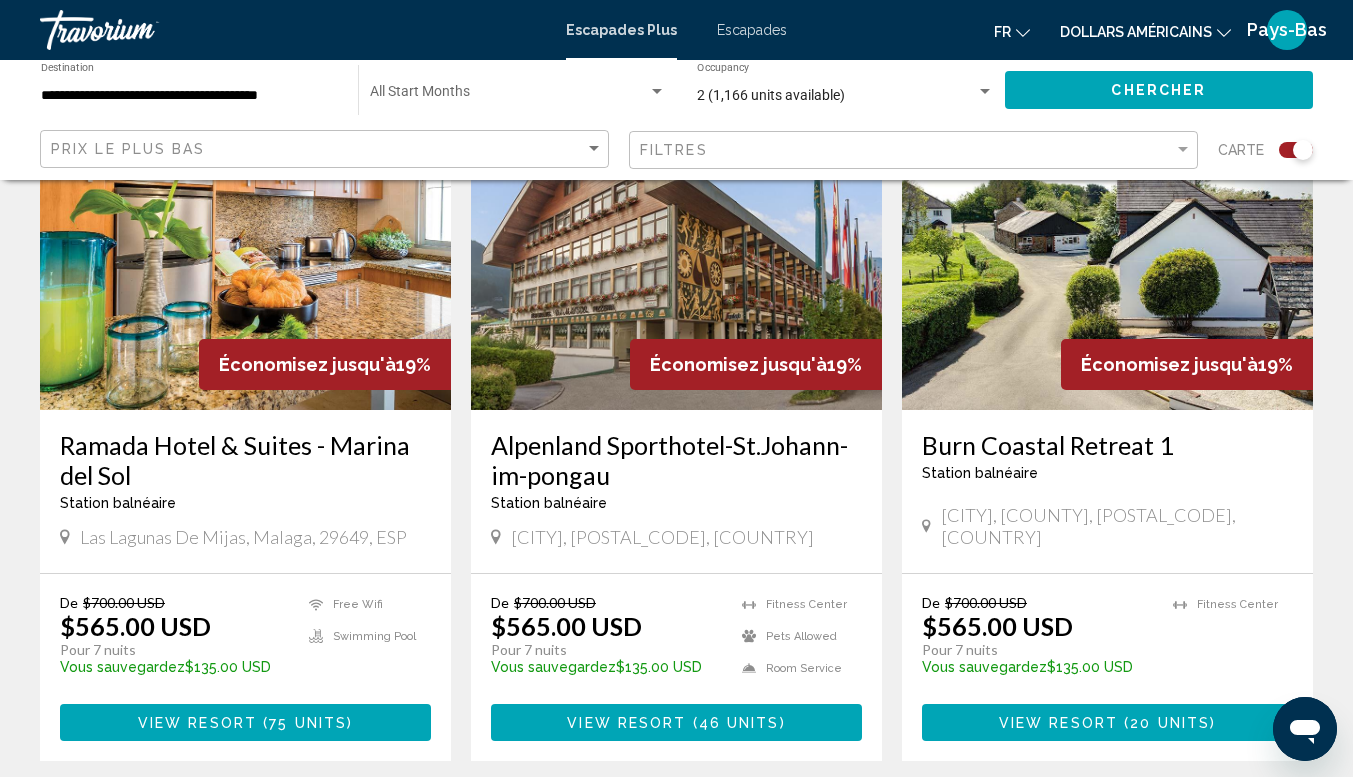 click at bounding box center [245, 250] 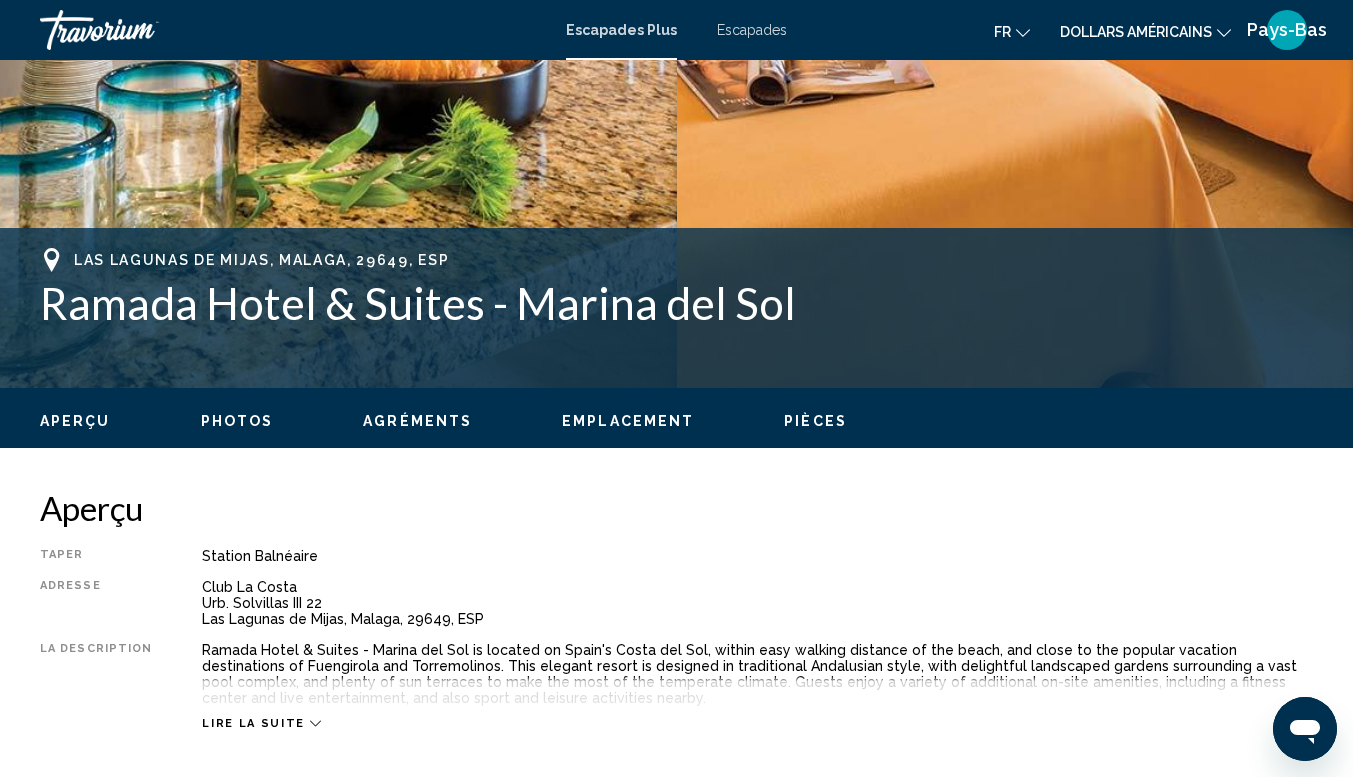 scroll, scrollTop: 646, scrollLeft: 0, axis: vertical 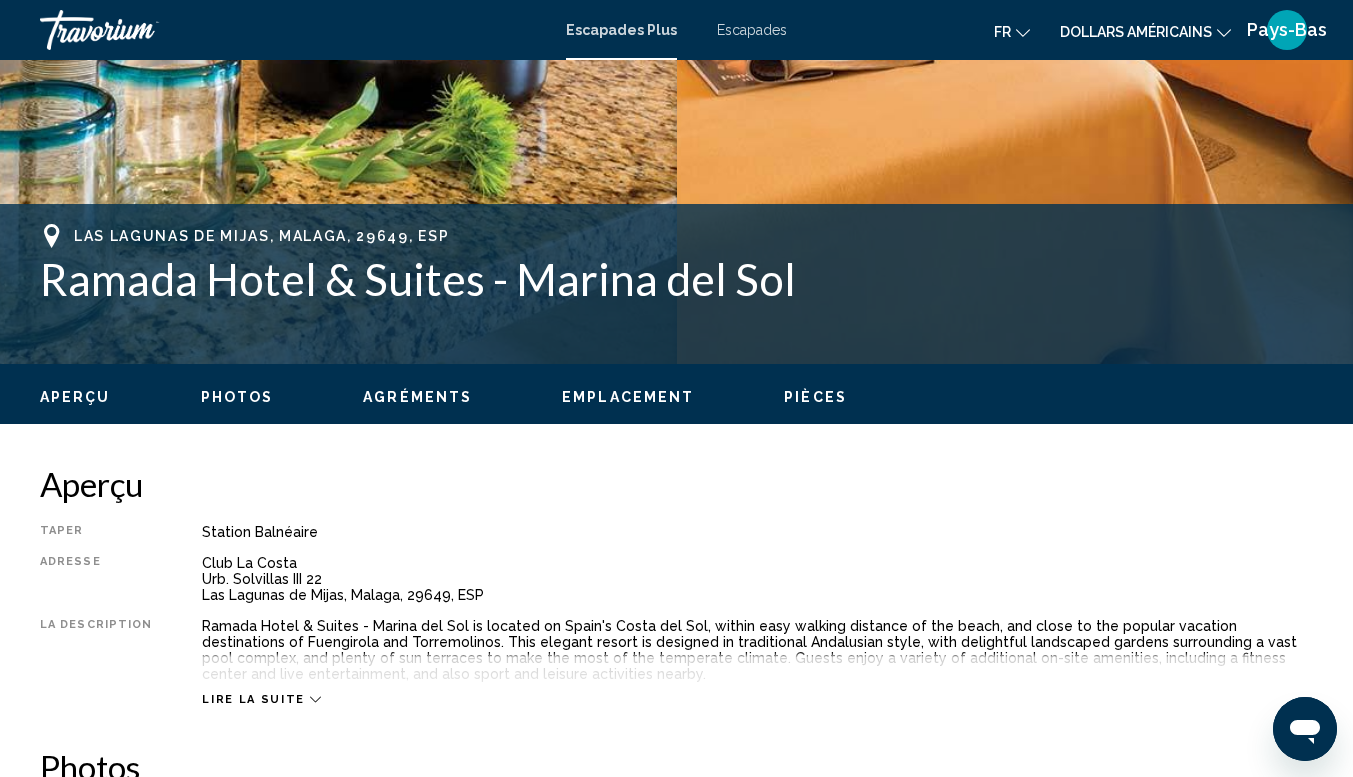 click on "Emplacement" at bounding box center (628, 397) 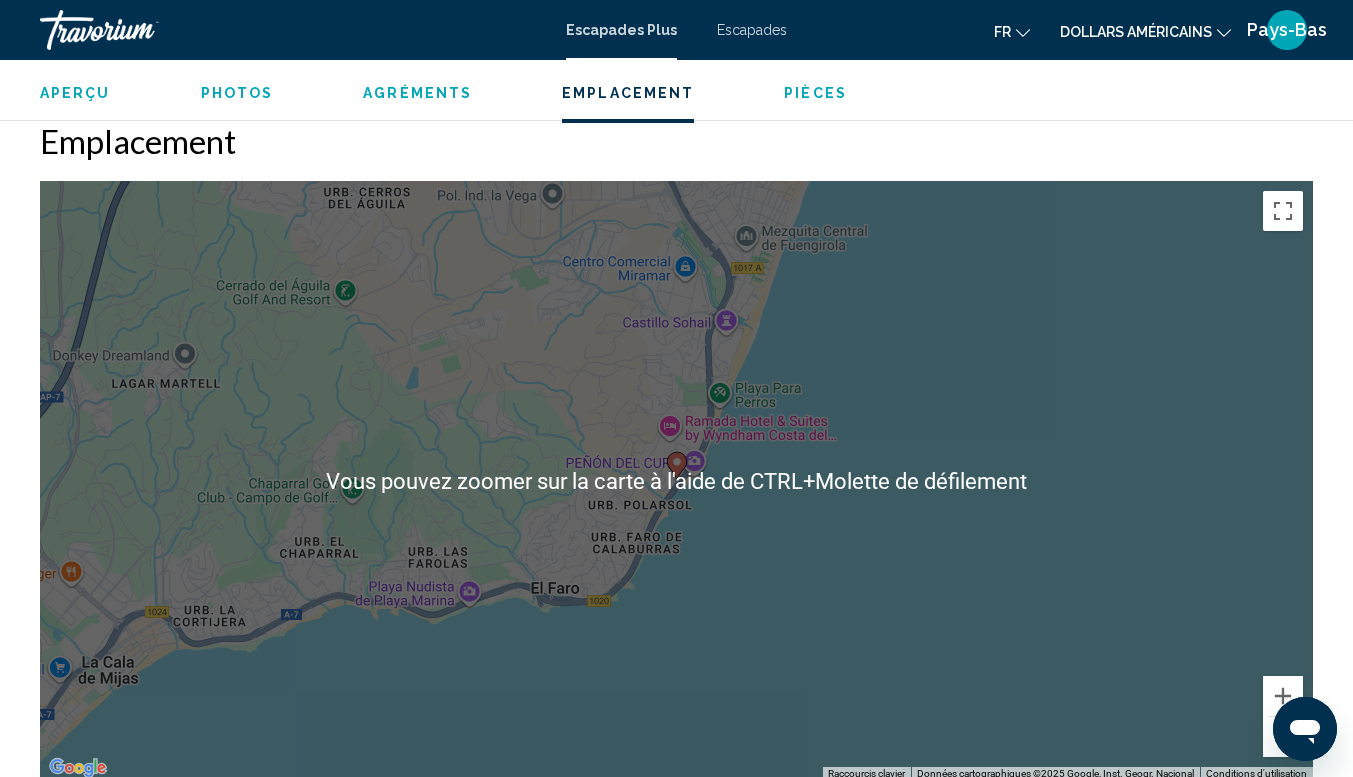 scroll, scrollTop: 3022, scrollLeft: 0, axis: vertical 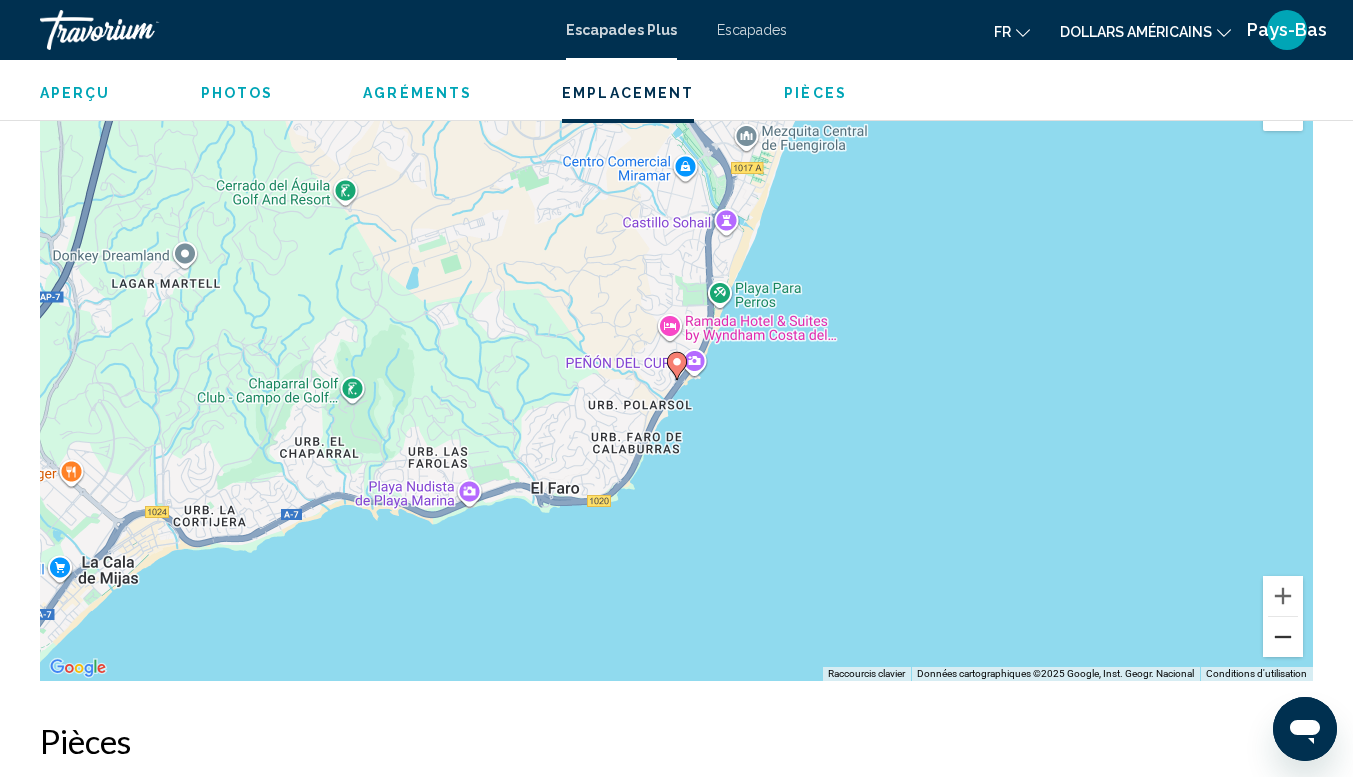 click at bounding box center (1283, 637) 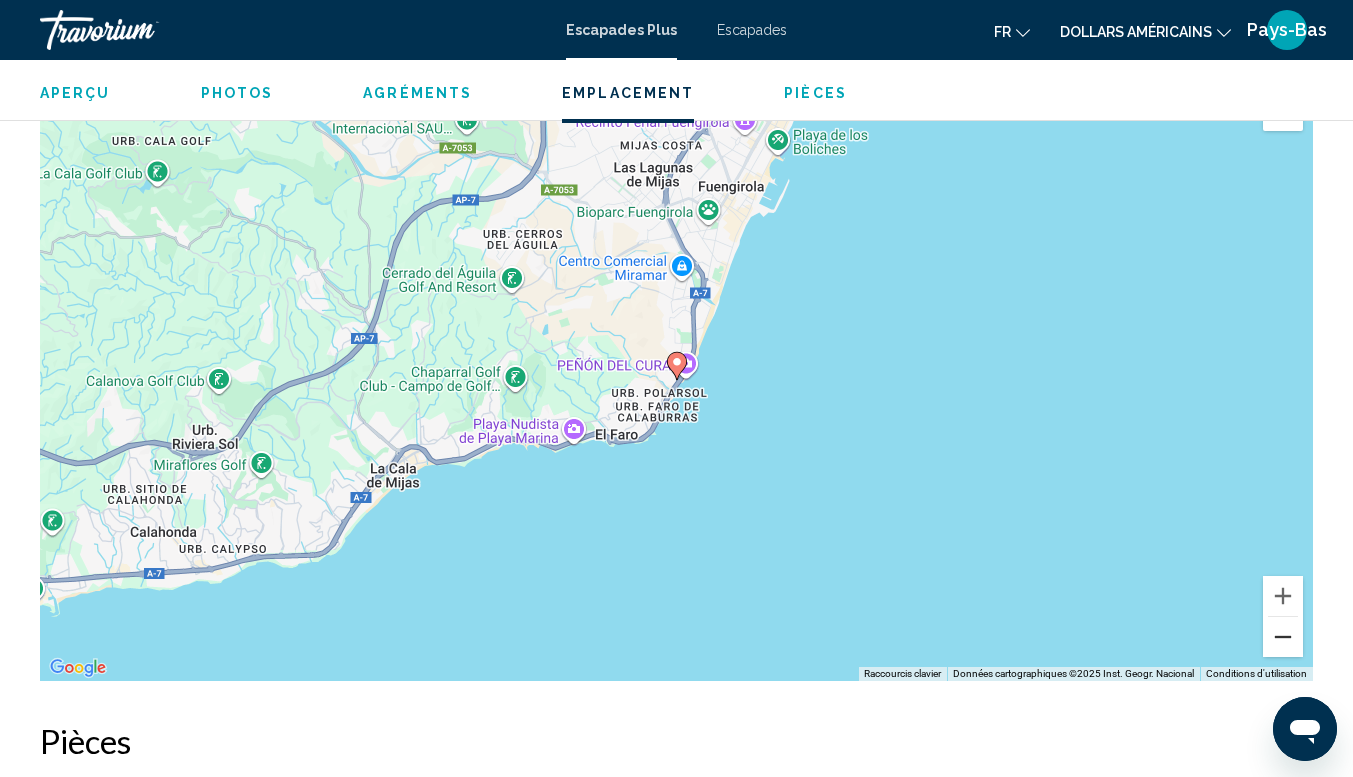 click at bounding box center (1283, 637) 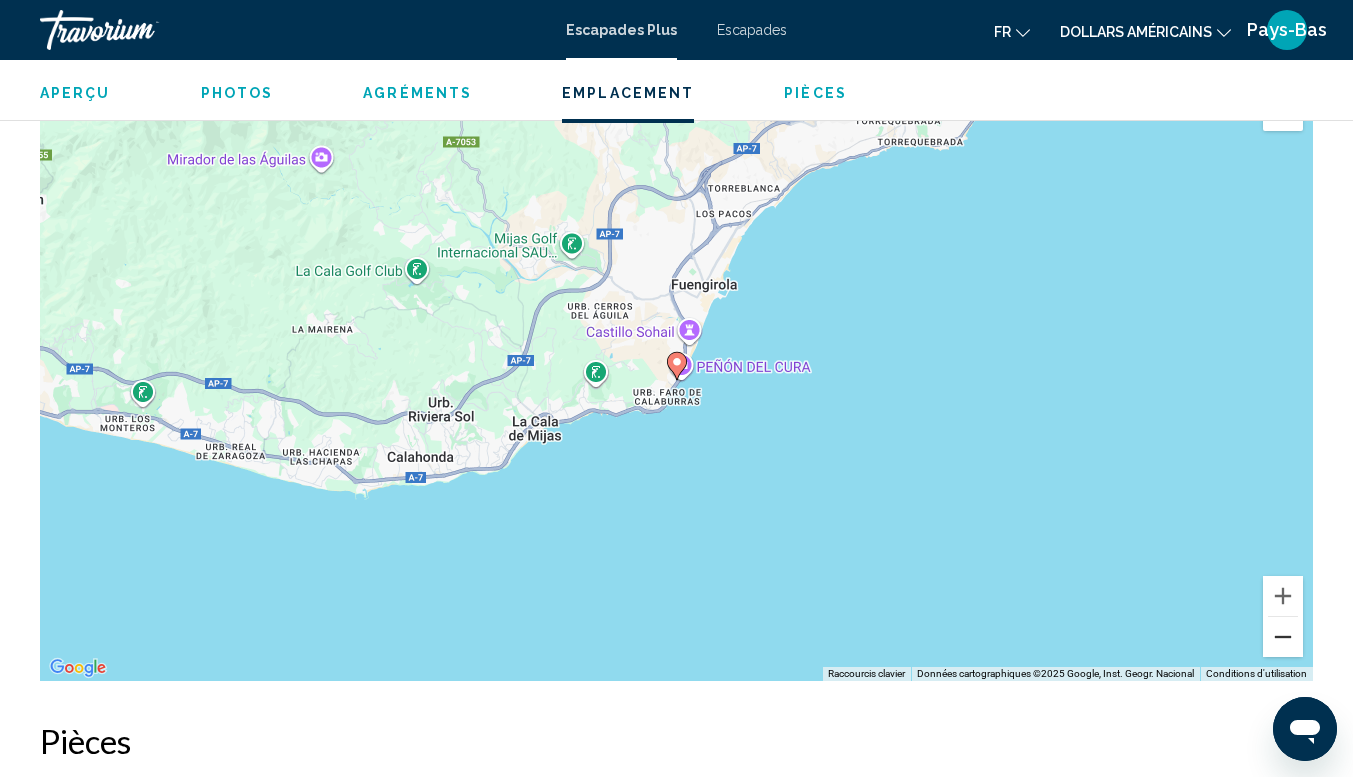 click at bounding box center (1283, 637) 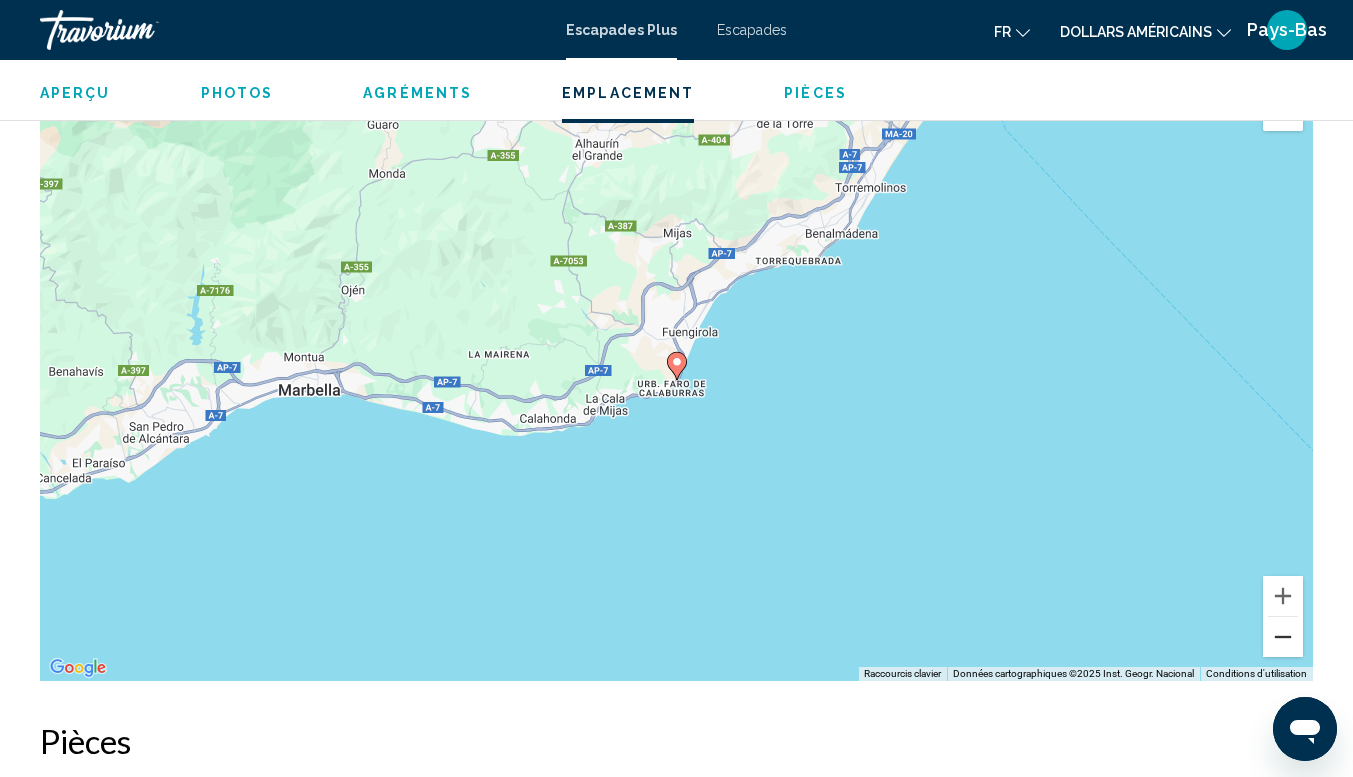 click at bounding box center (1283, 637) 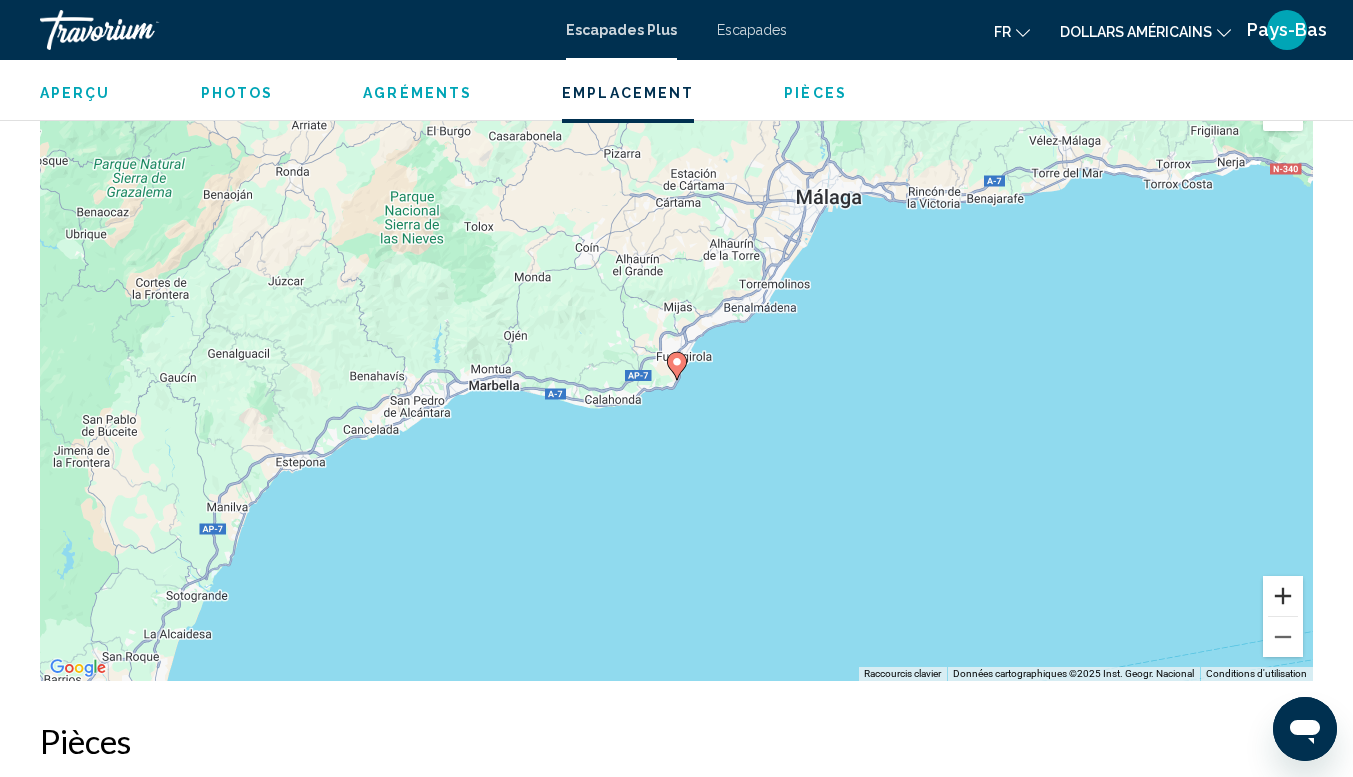 click at bounding box center (1283, 596) 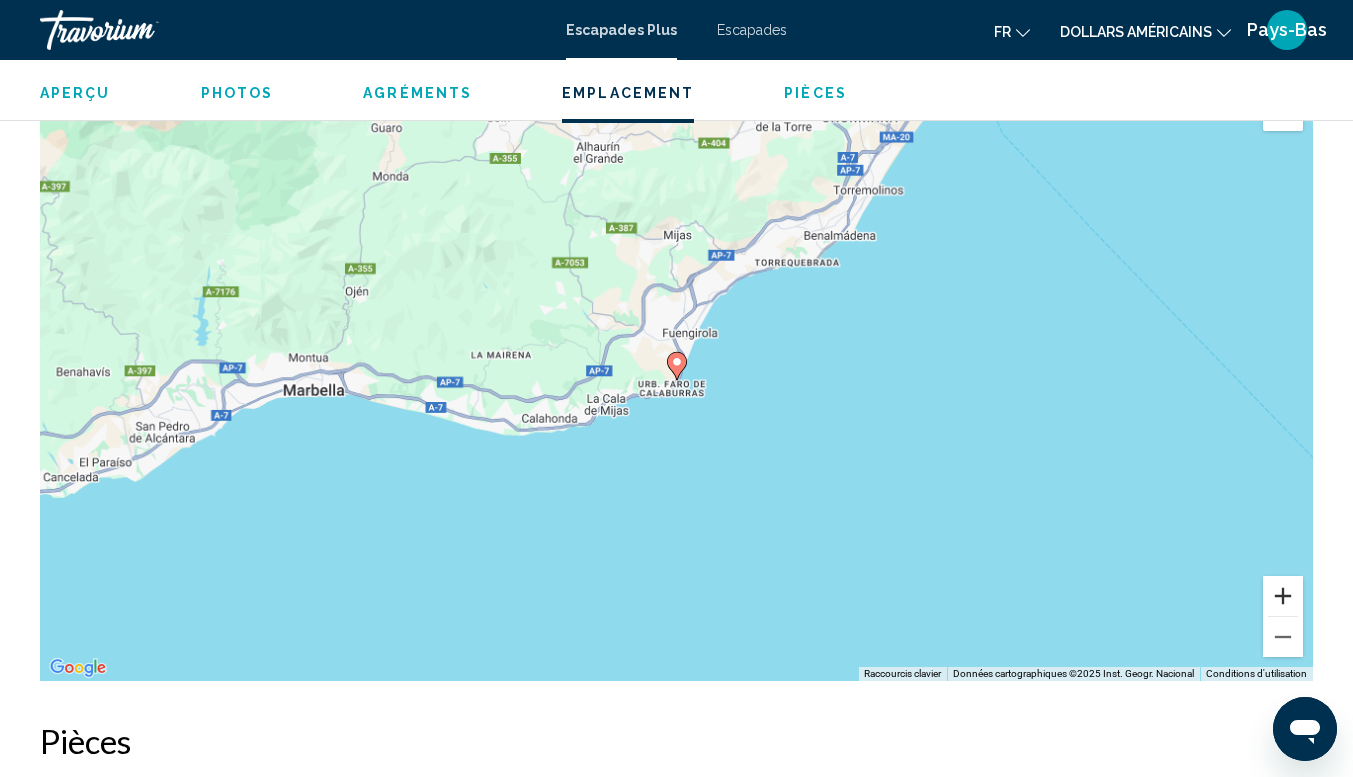 click at bounding box center (1283, 596) 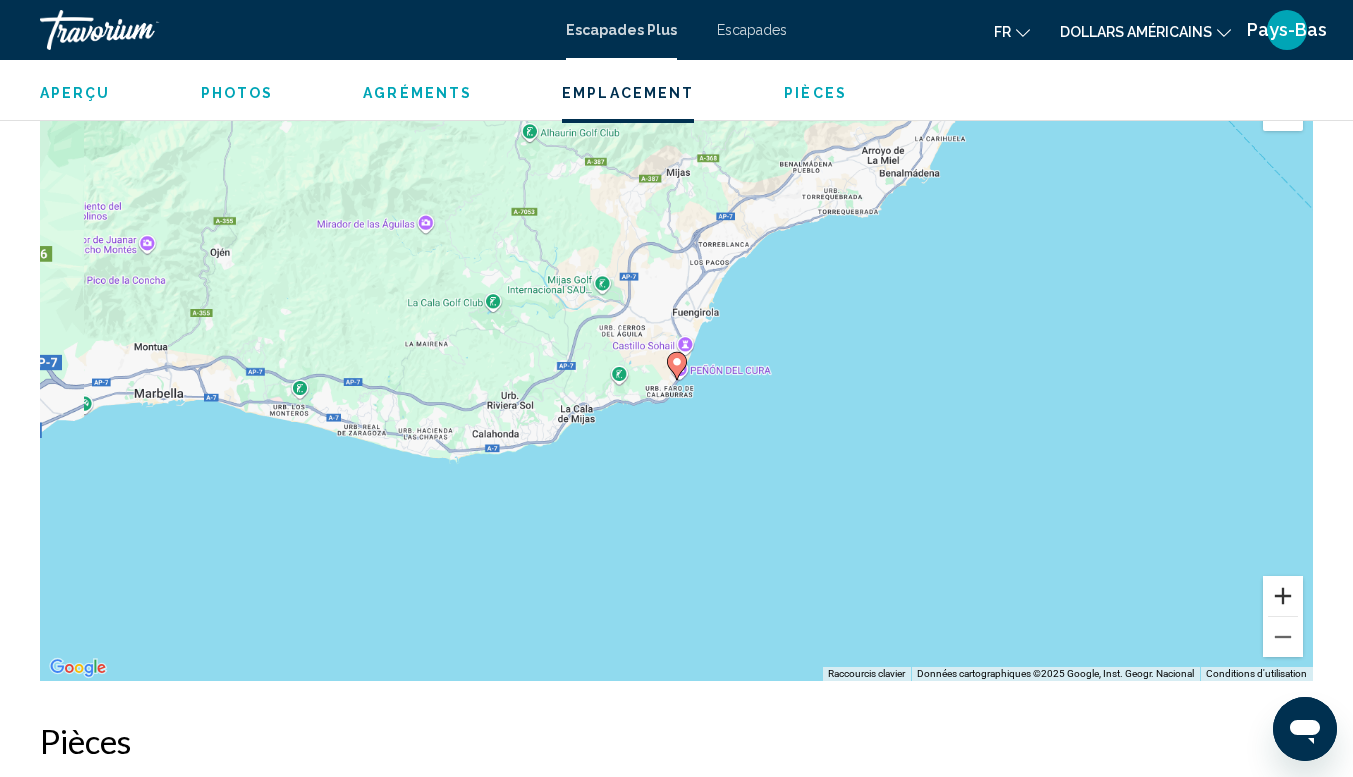 click at bounding box center (1283, 596) 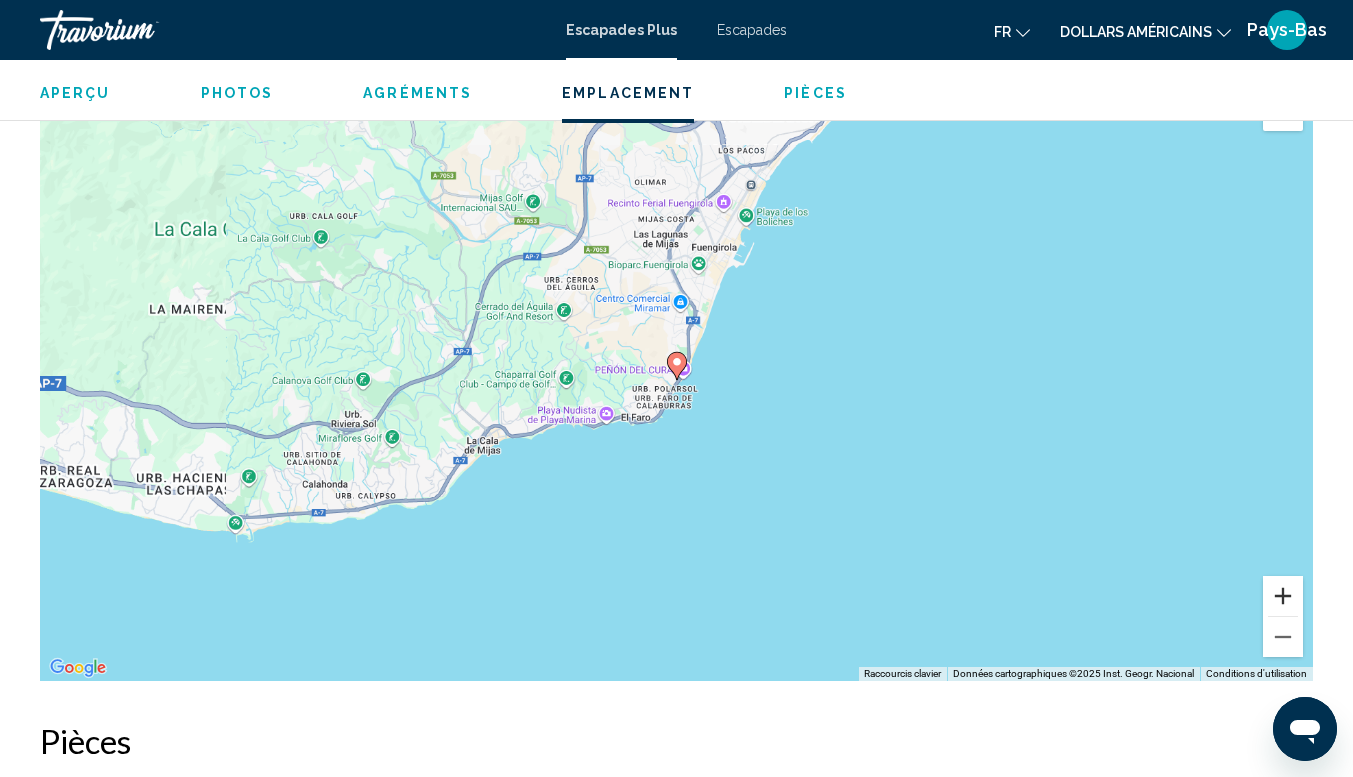click at bounding box center [1283, 596] 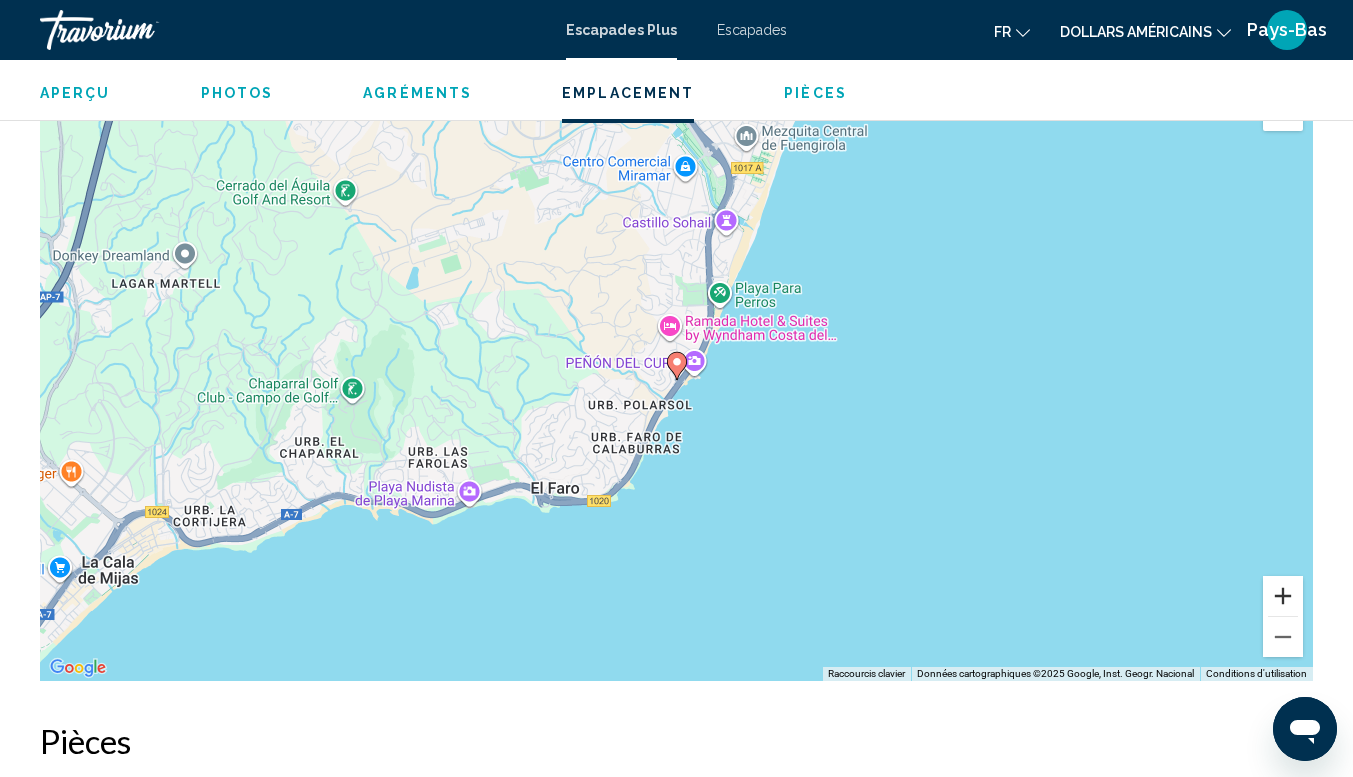 click at bounding box center [1283, 596] 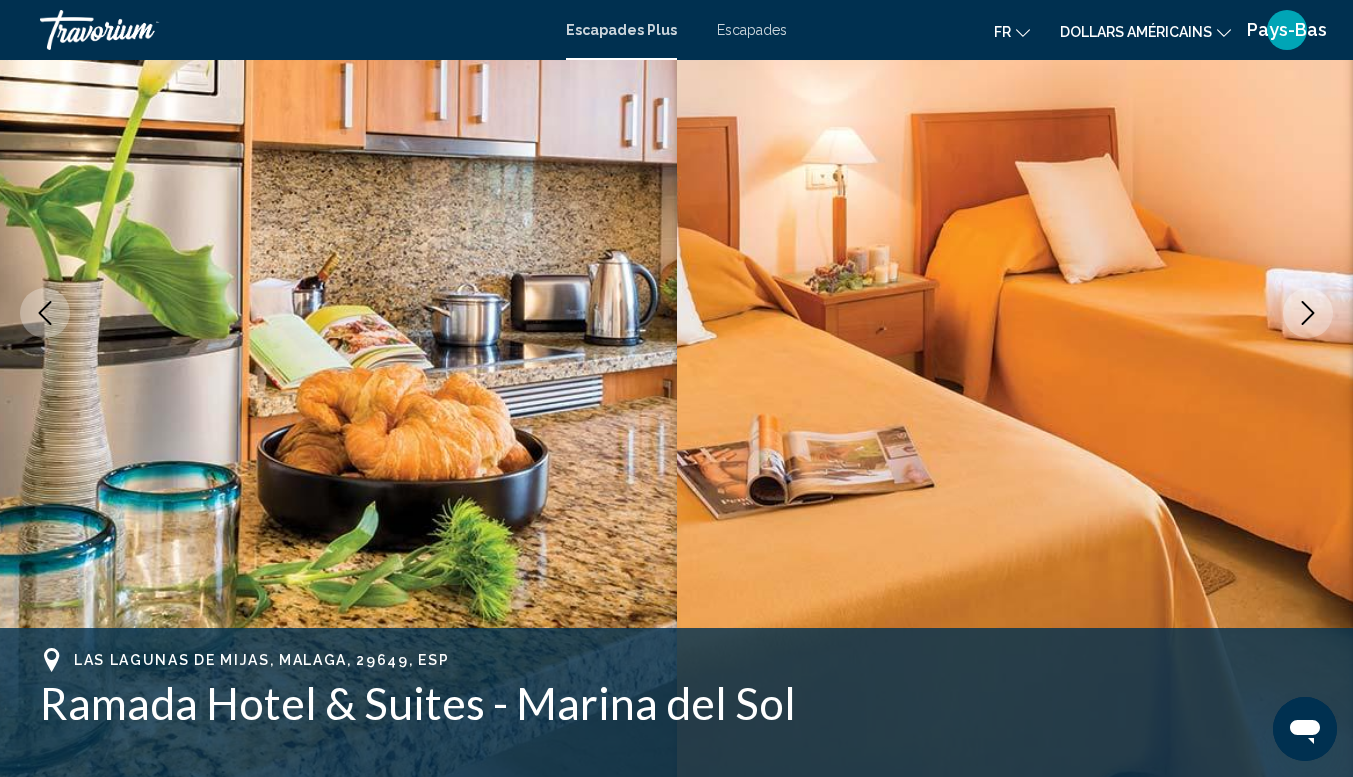 scroll, scrollTop: 0, scrollLeft: 0, axis: both 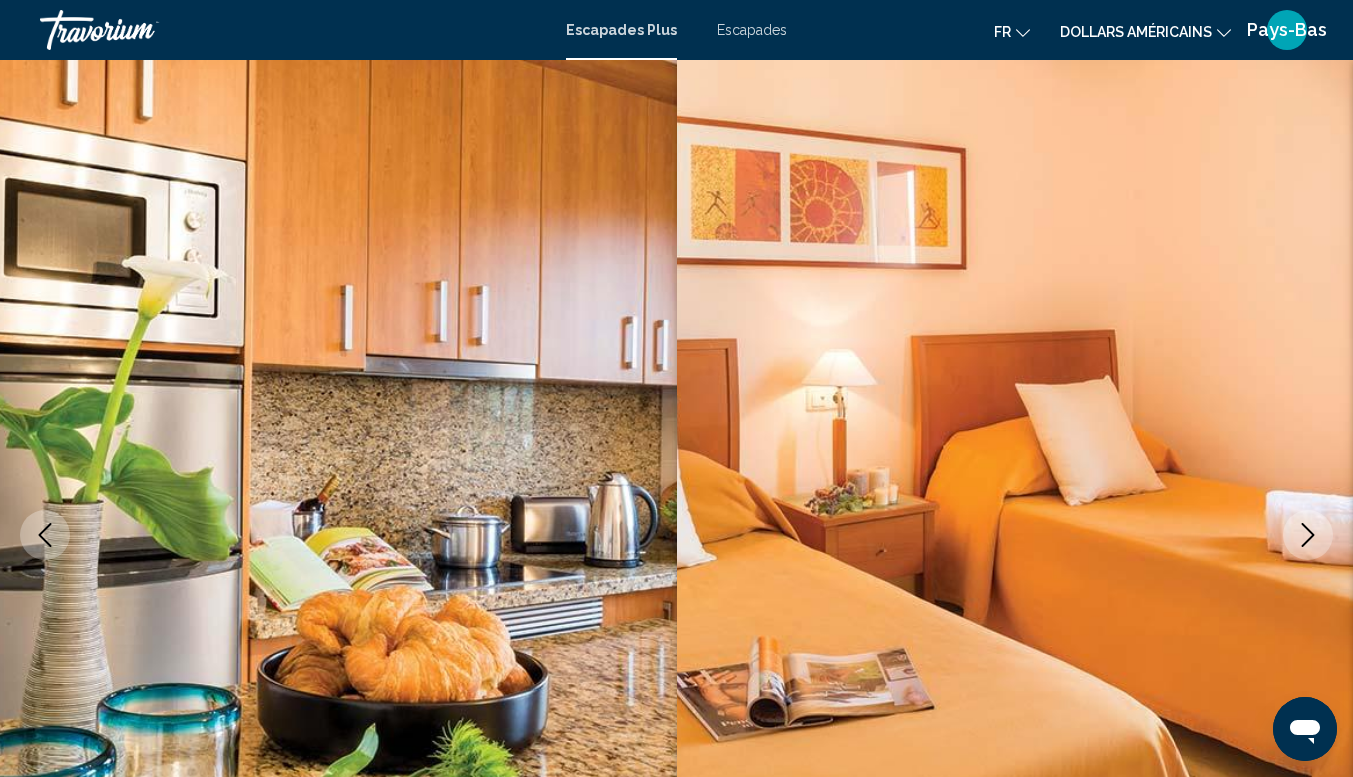 click on "Escapades" at bounding box center (752, 30) 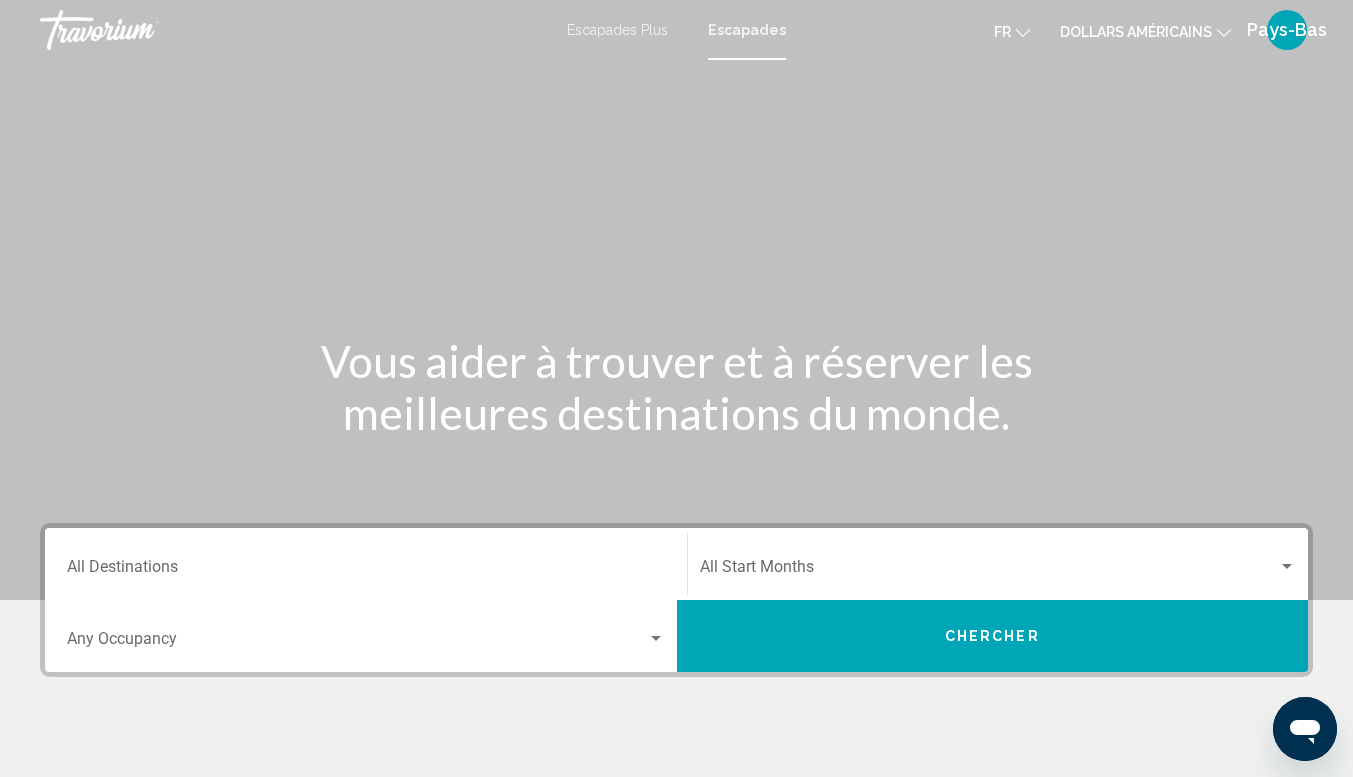 click on "Escapades Plus" at bounding box center (617, 30) 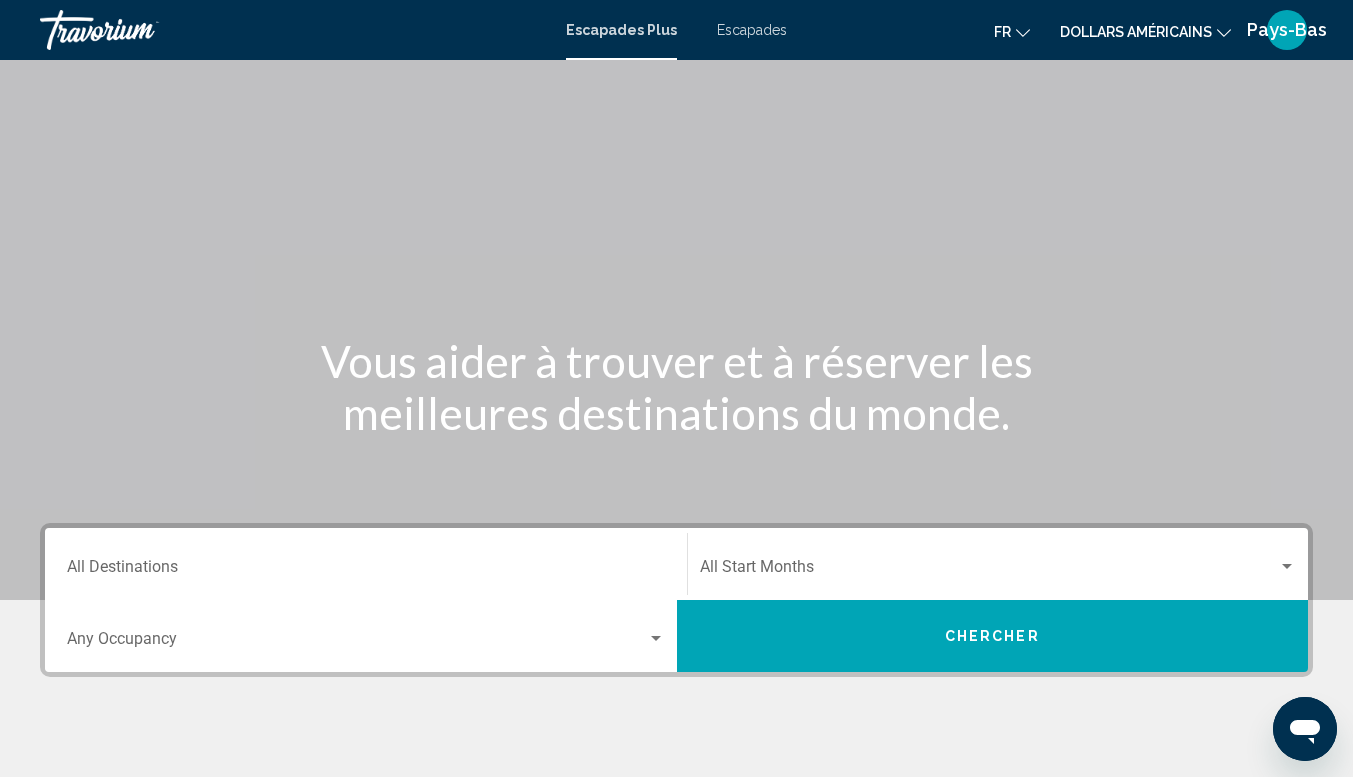 scroll, scrollTop: 345, scrollLeft: 0, axis: vertical 